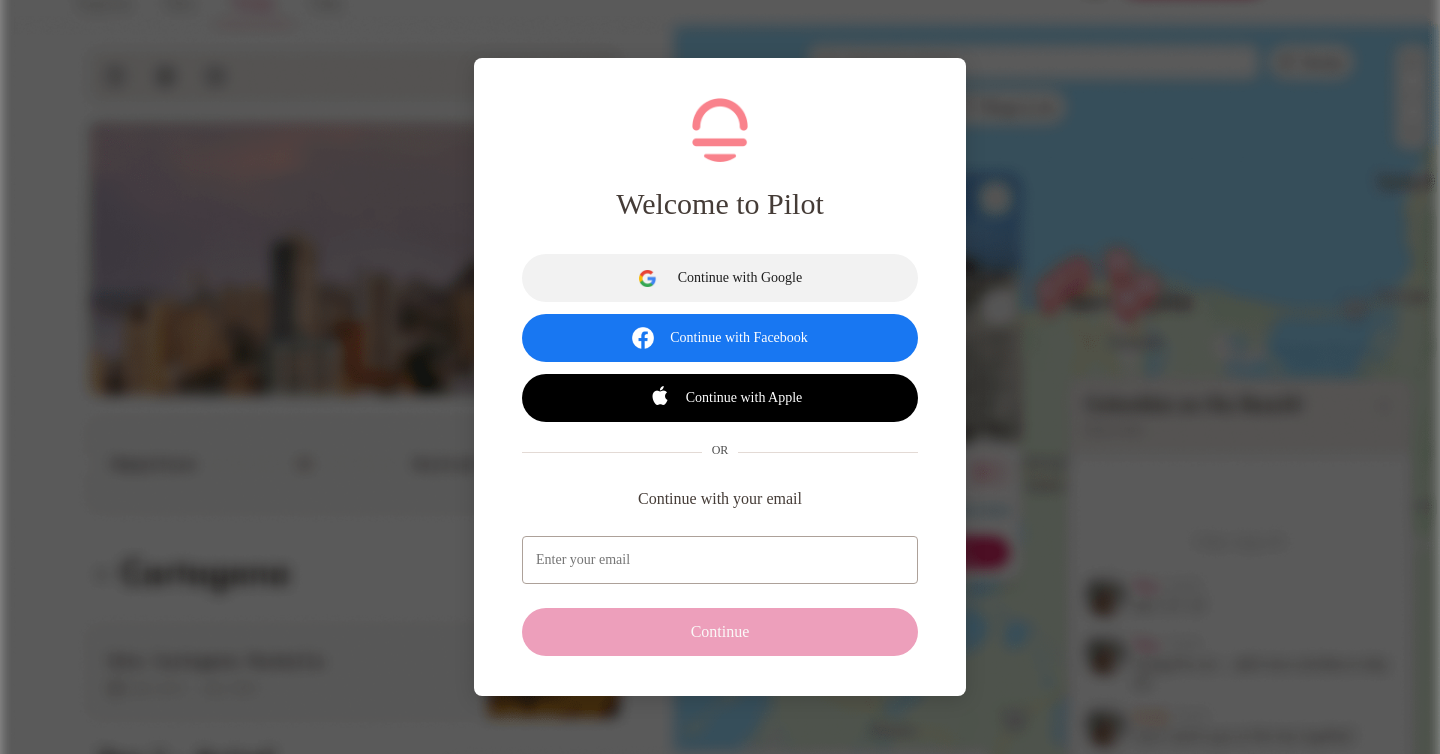 scroll, scrollTop: 0, scrollLeft: 0, axis: both 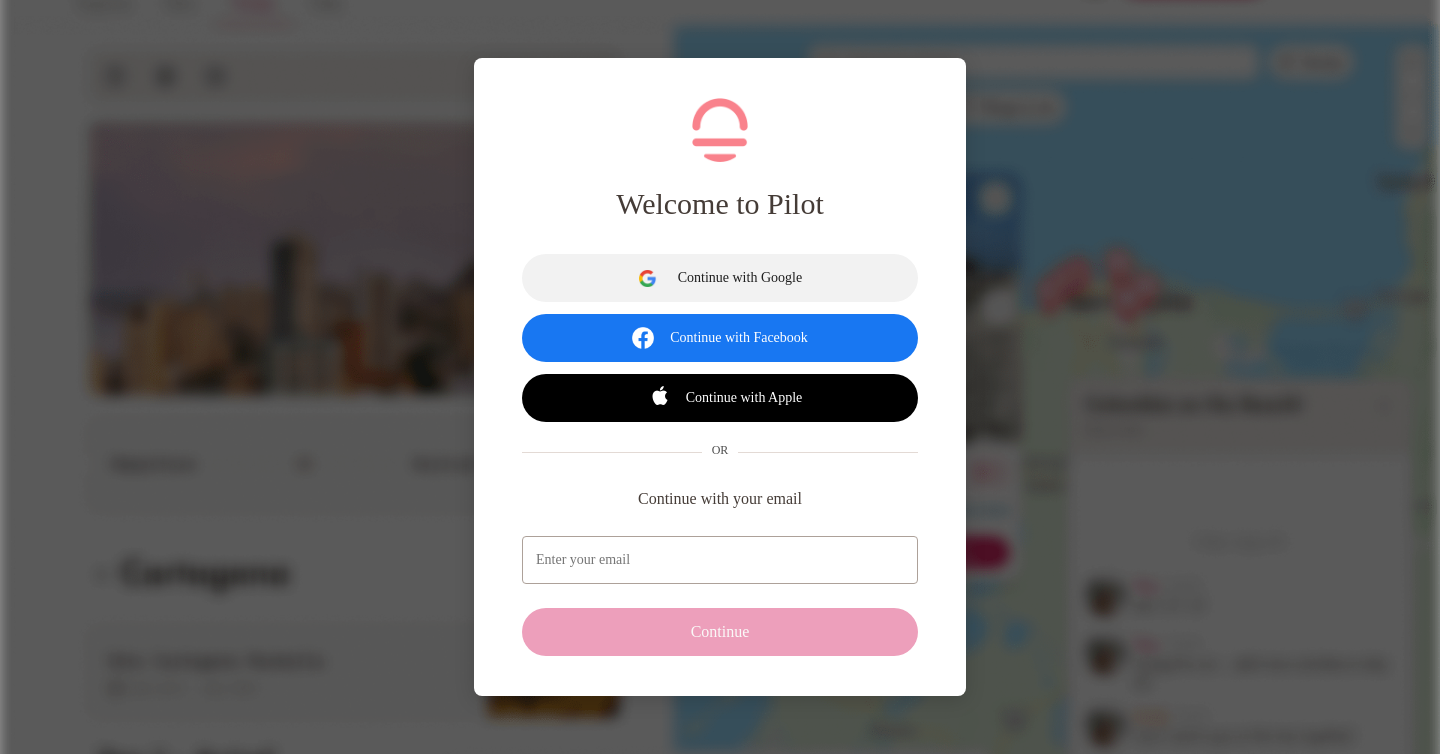 click on "Welcome to Pilot Continue with Google Continue with Facebook Continue with Apple OR Continue with your email ​ Continue" at bounding box center [720, 377] 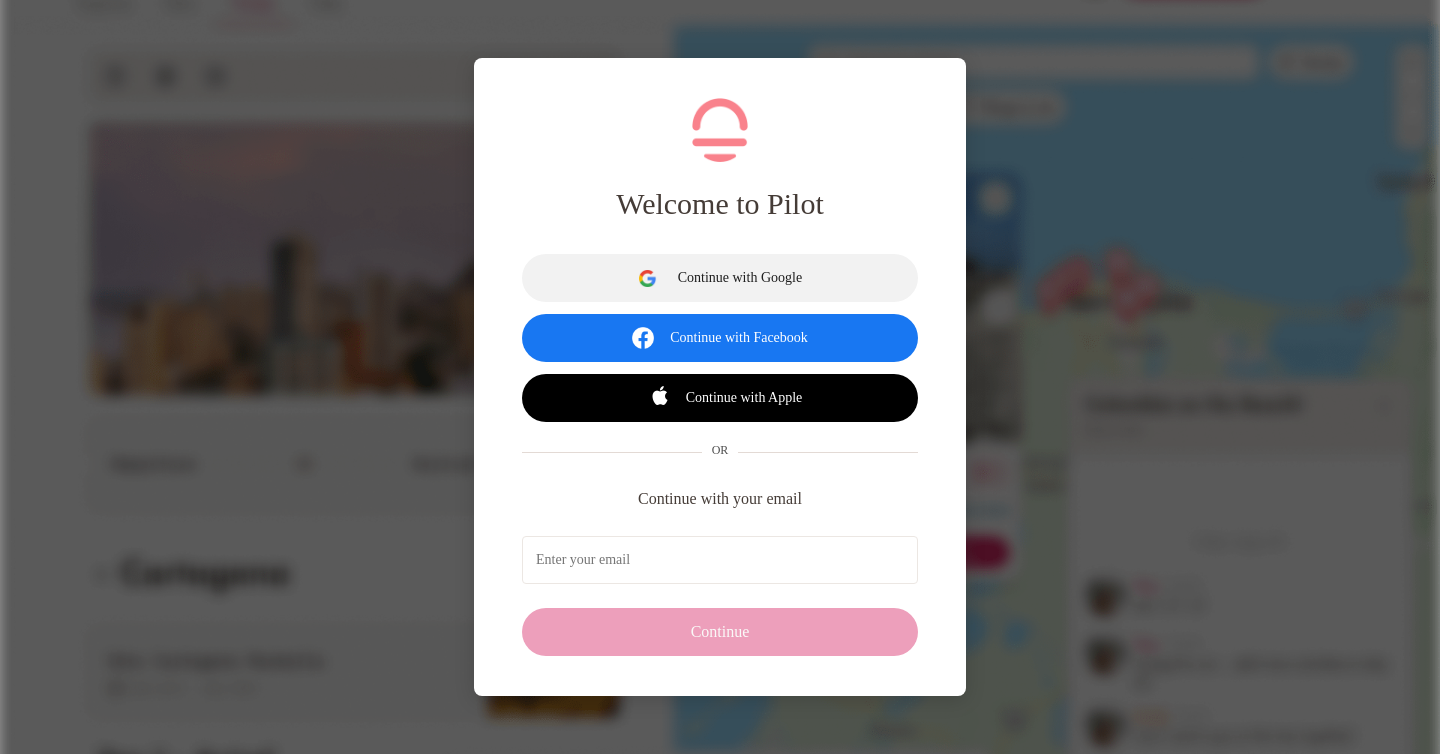 click on "Continue with your email" at bounding box center (720, 498) 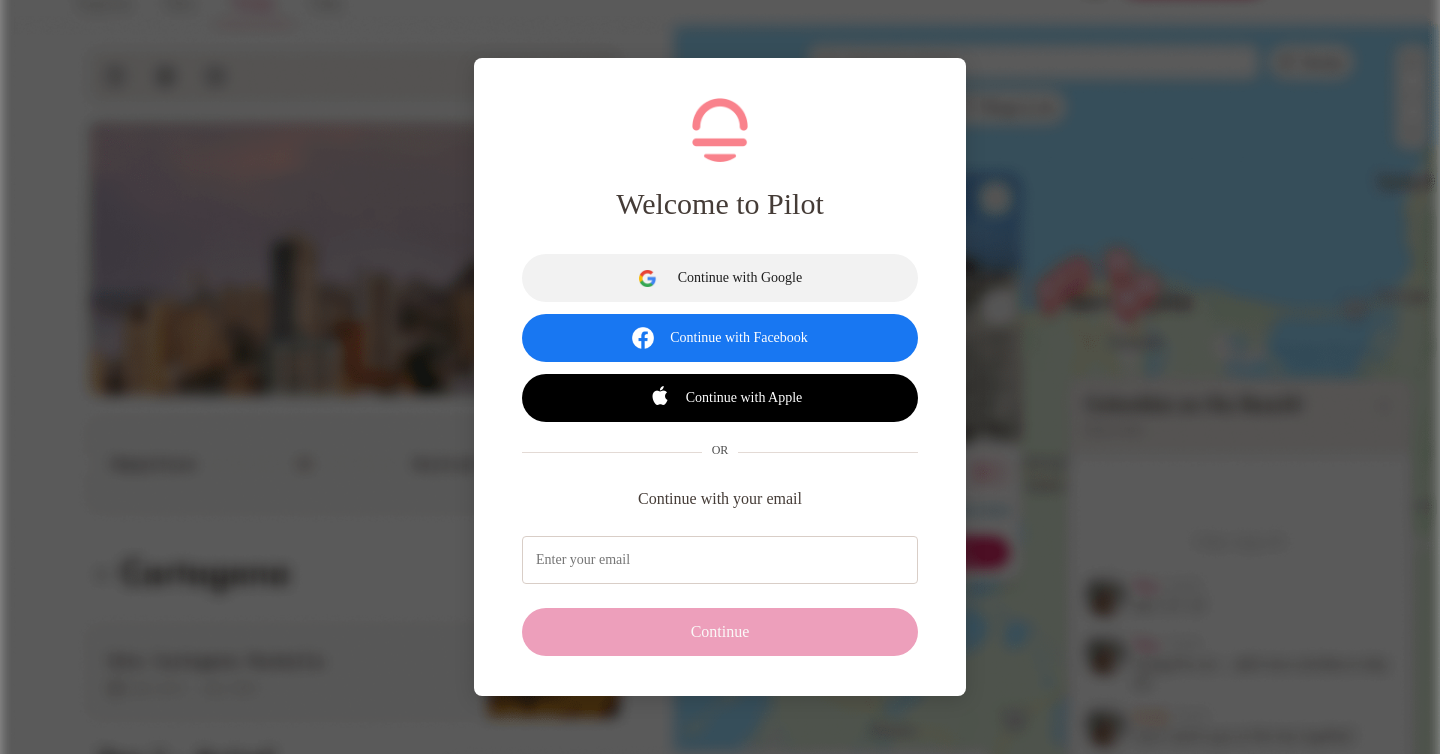 click at bounding box center (720, 560) 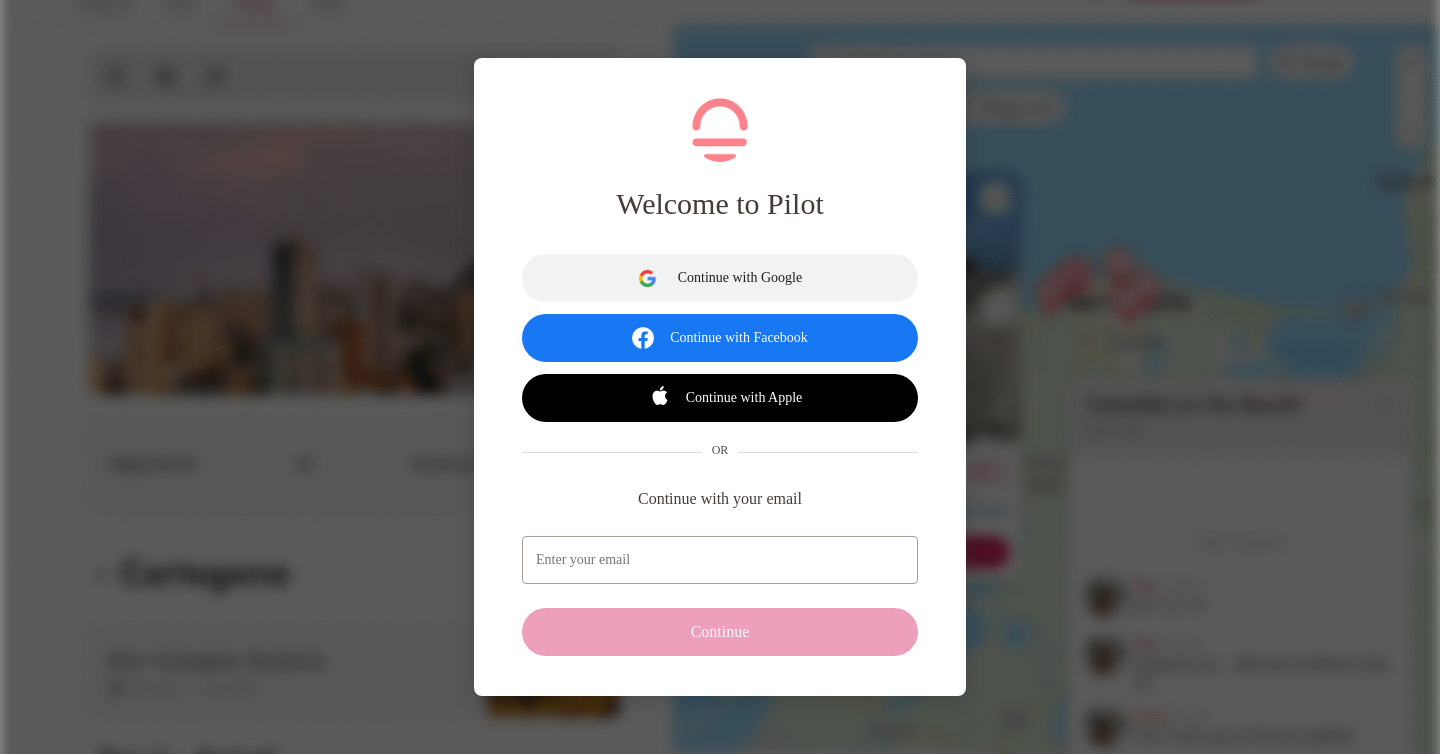 type on "[USERNAME]@[DOMAIN]" 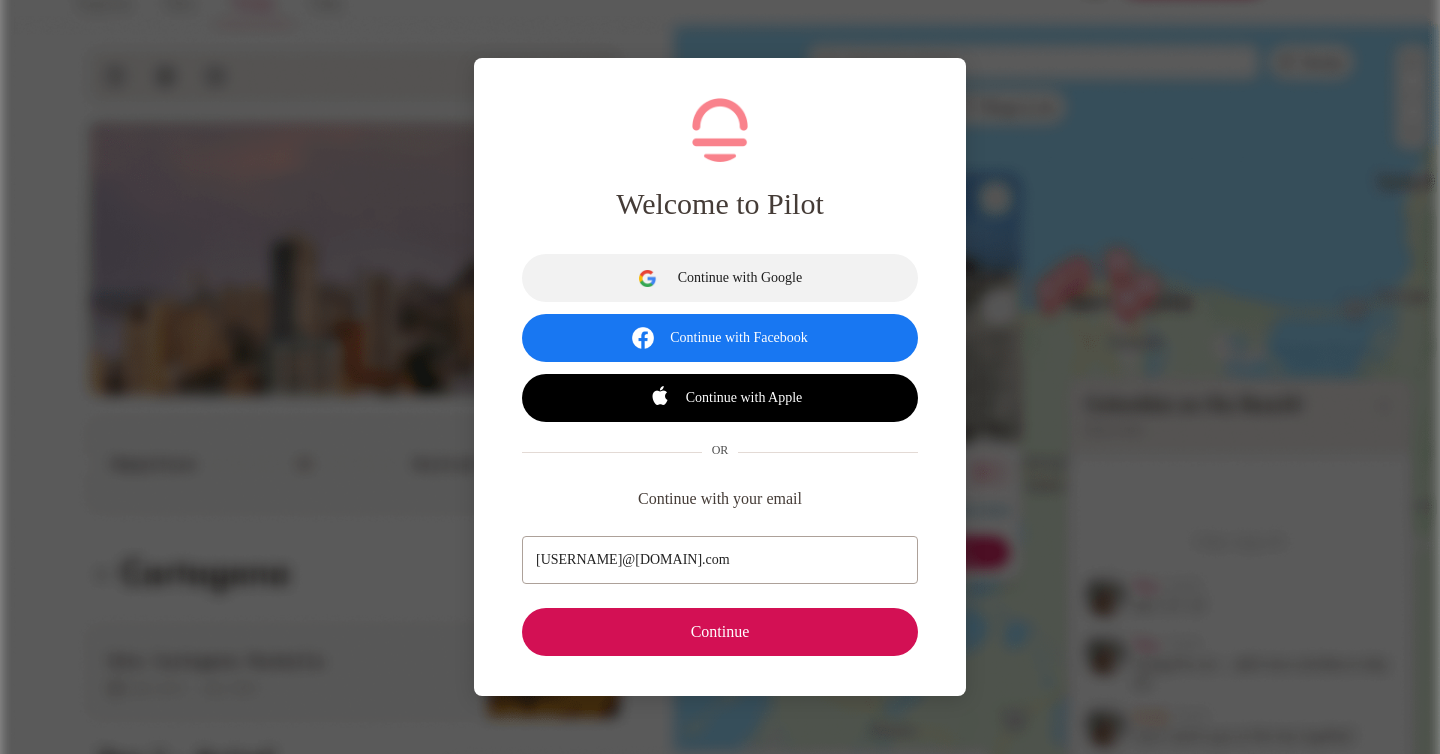 click on "Continue" at bounding box center [720, 632] 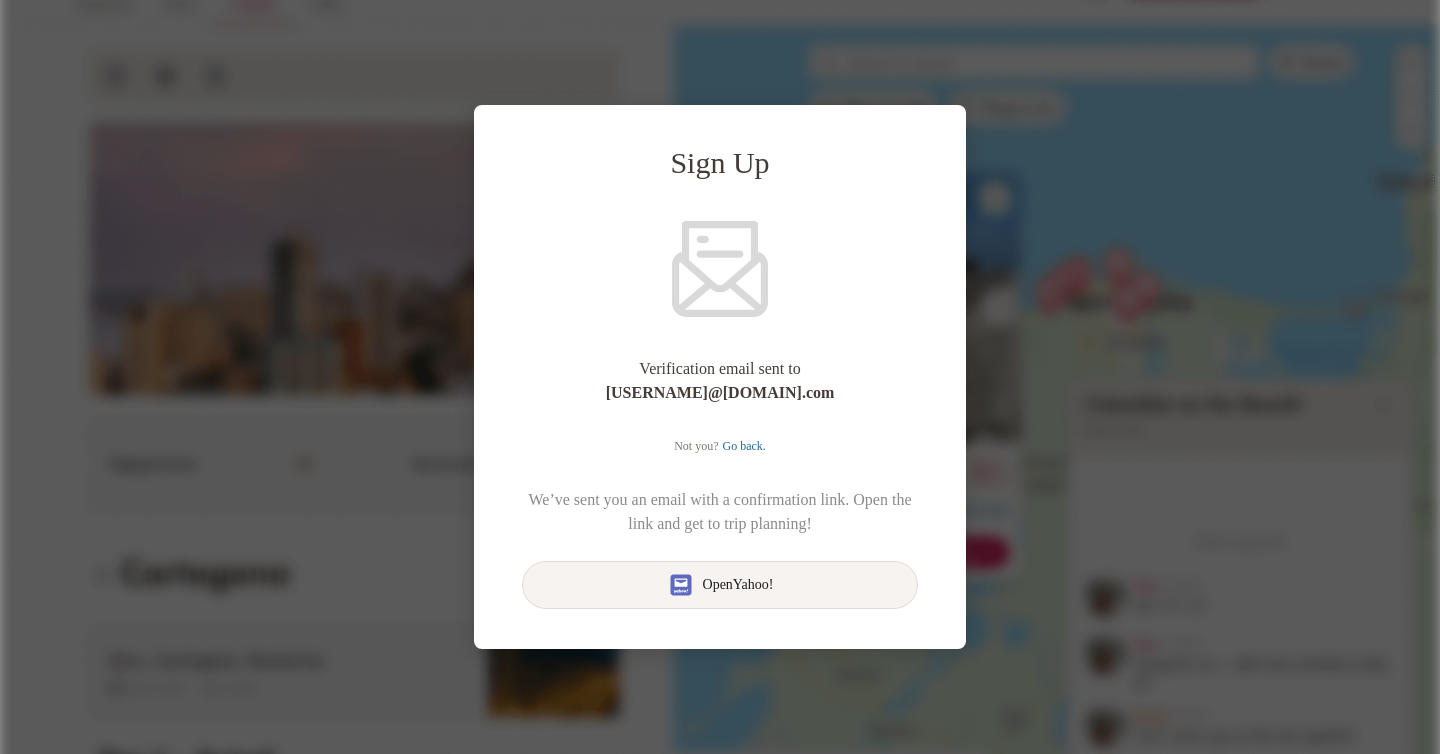 click on "Open  Yahoo!" at bounding box center [738, 585] 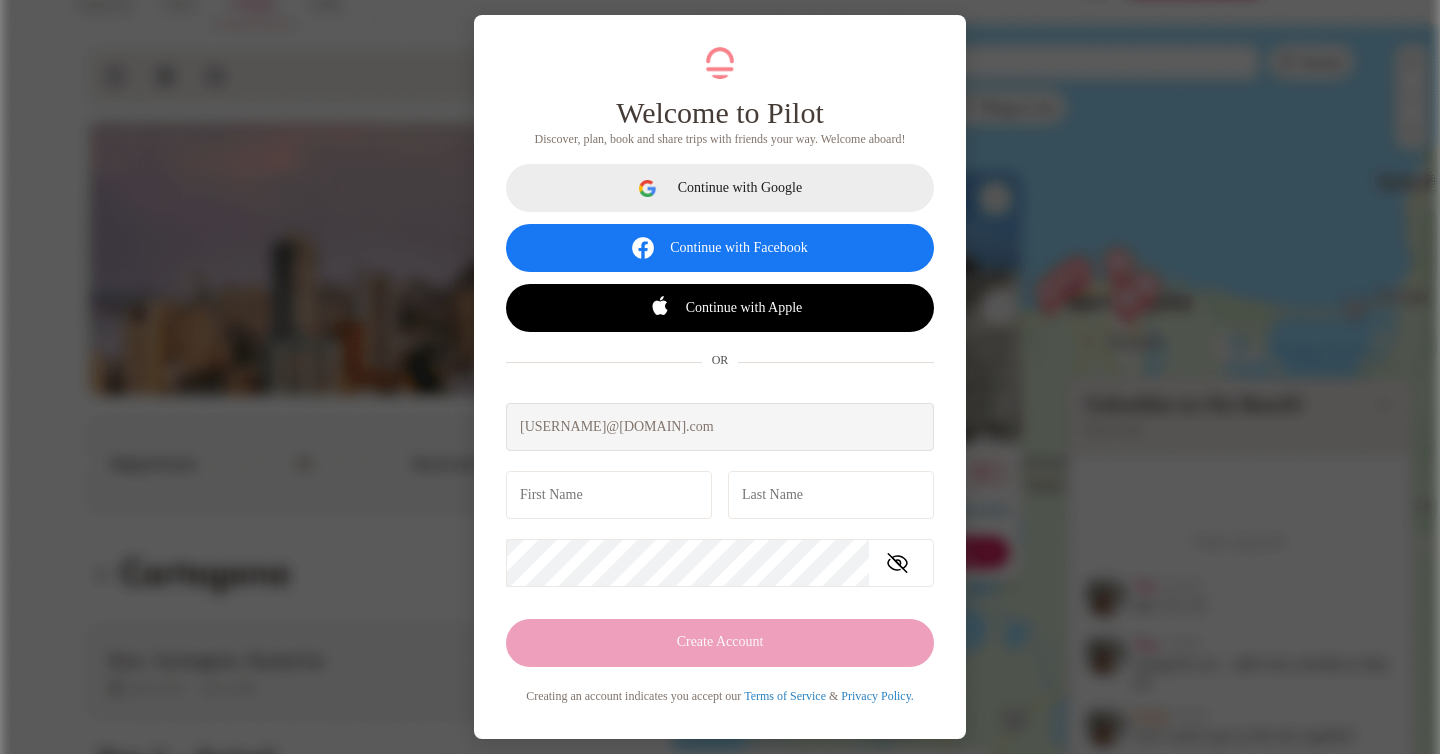 scroll, scrollTop: 0, scrollLeft: 0, axis: both 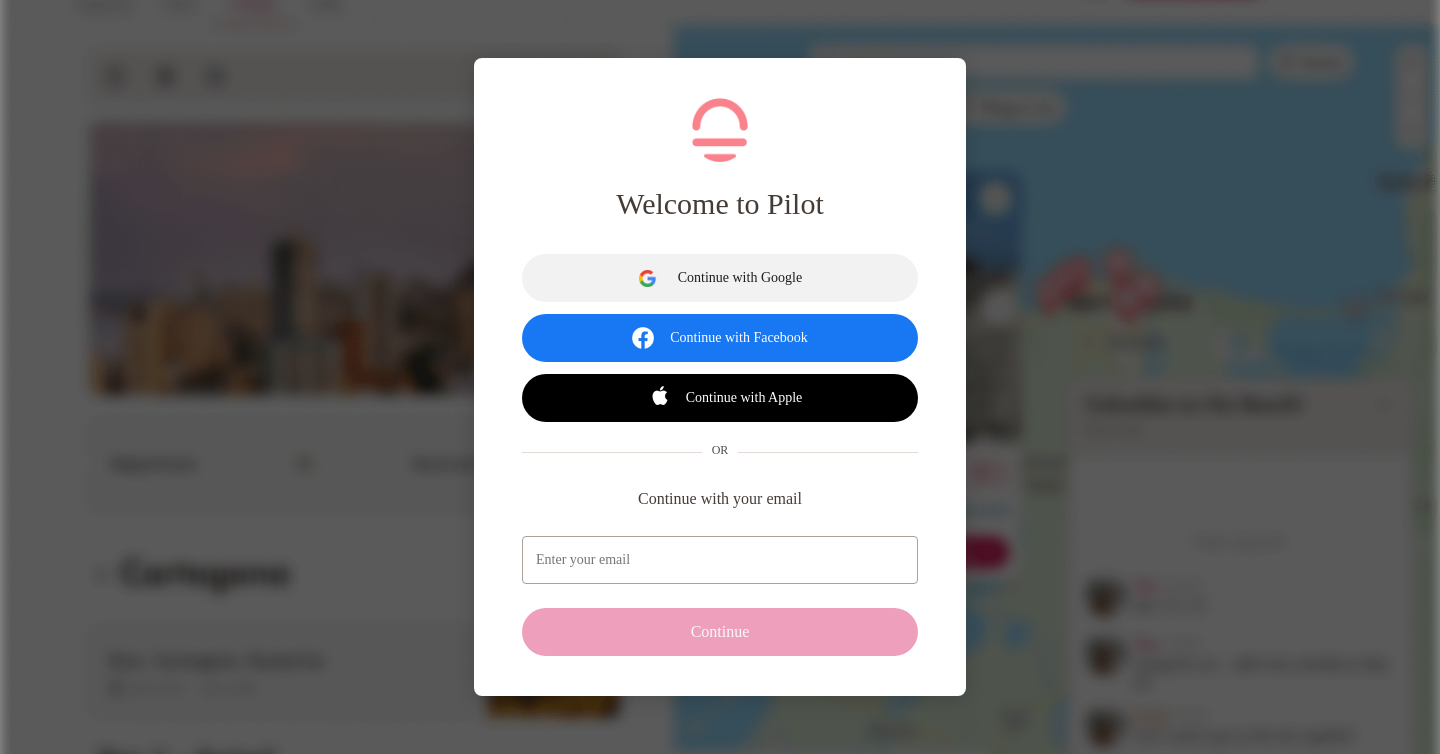 click at bounding box center (720, 560) 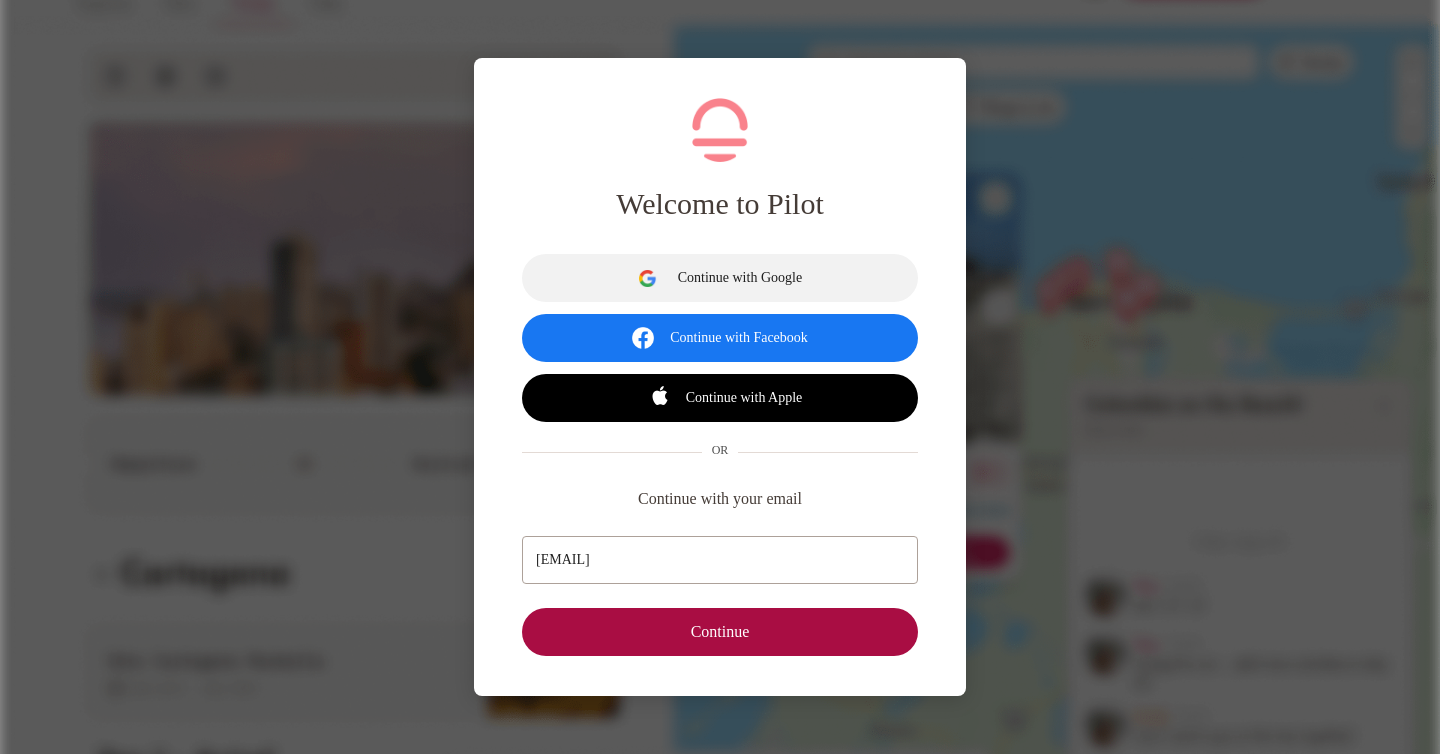 click on "Continue" at bounding box center [720, 632] 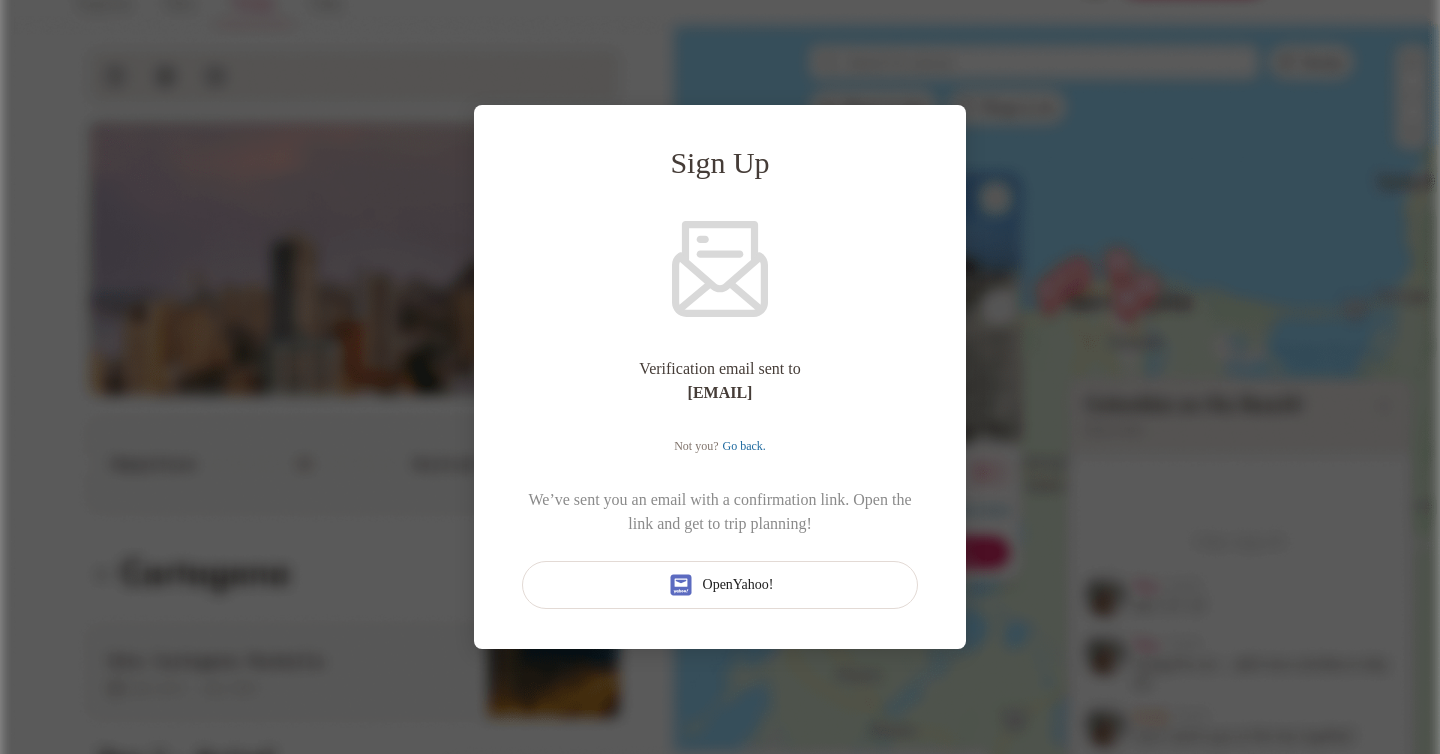 click on "Sign Up Verification email sent to [EMAIL] Not you? Go back. We’ve sent you an email with a confirmation link. Open the link and get to trip planning! Open Yahoo!" at bounding box center [720, 377] 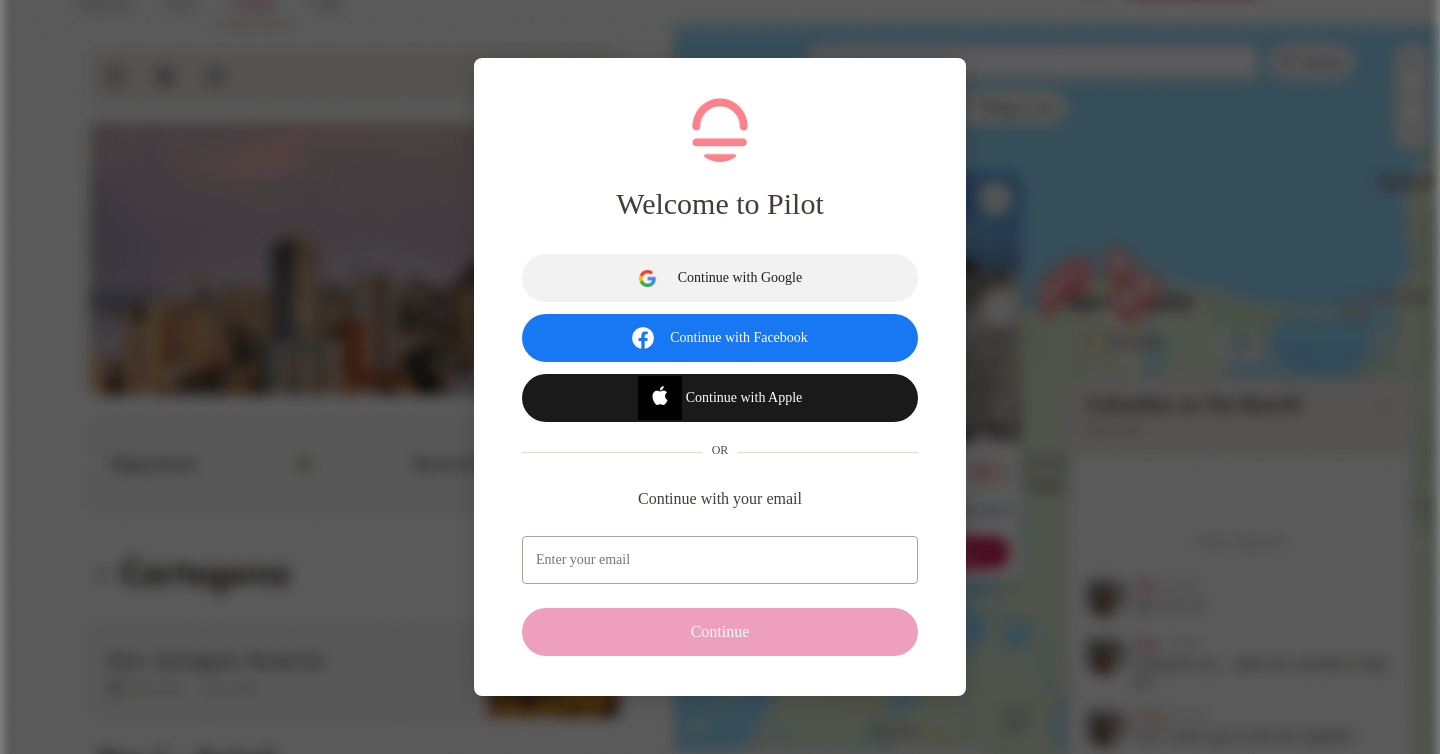 scroll, scrollTop: 0, scrollLeft: 0, axis: both 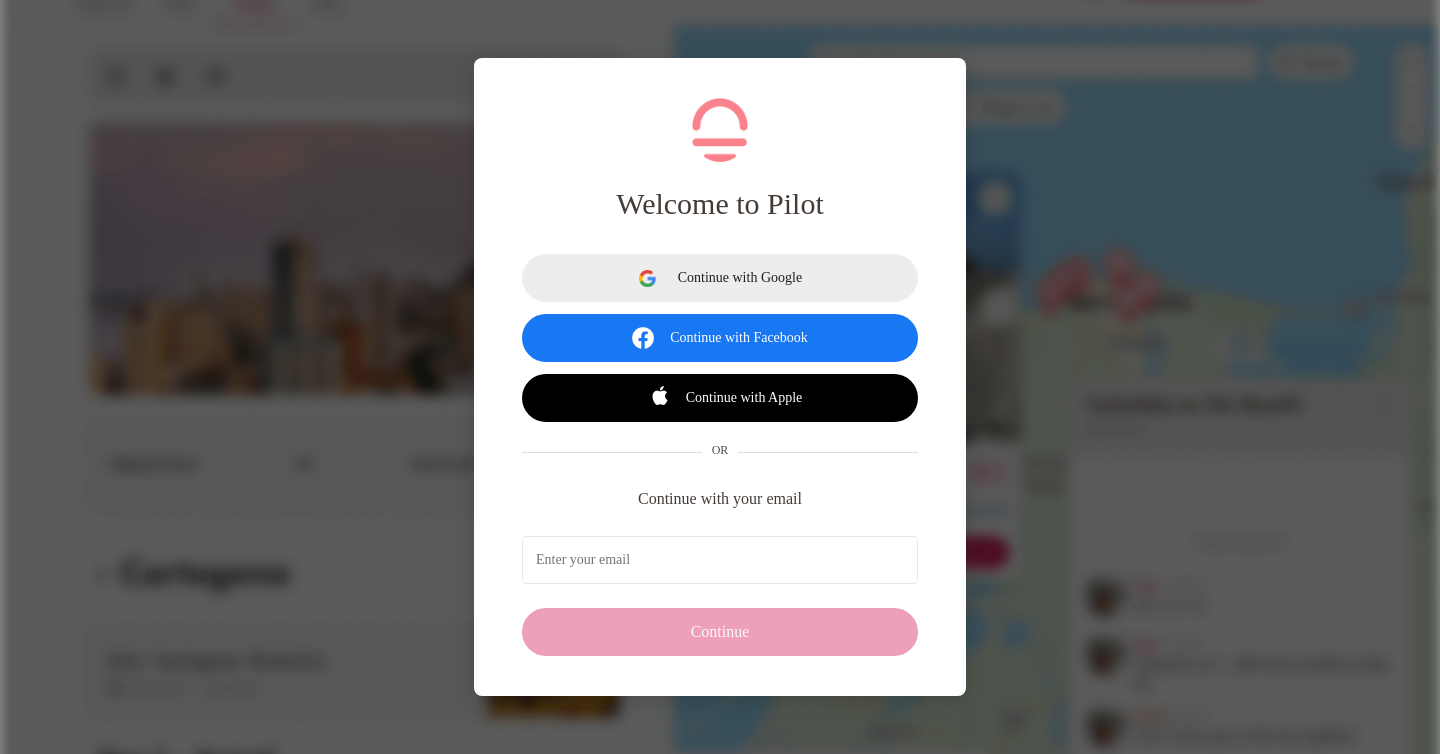 click on "Continue with Google" at bounding box center (720, 278) 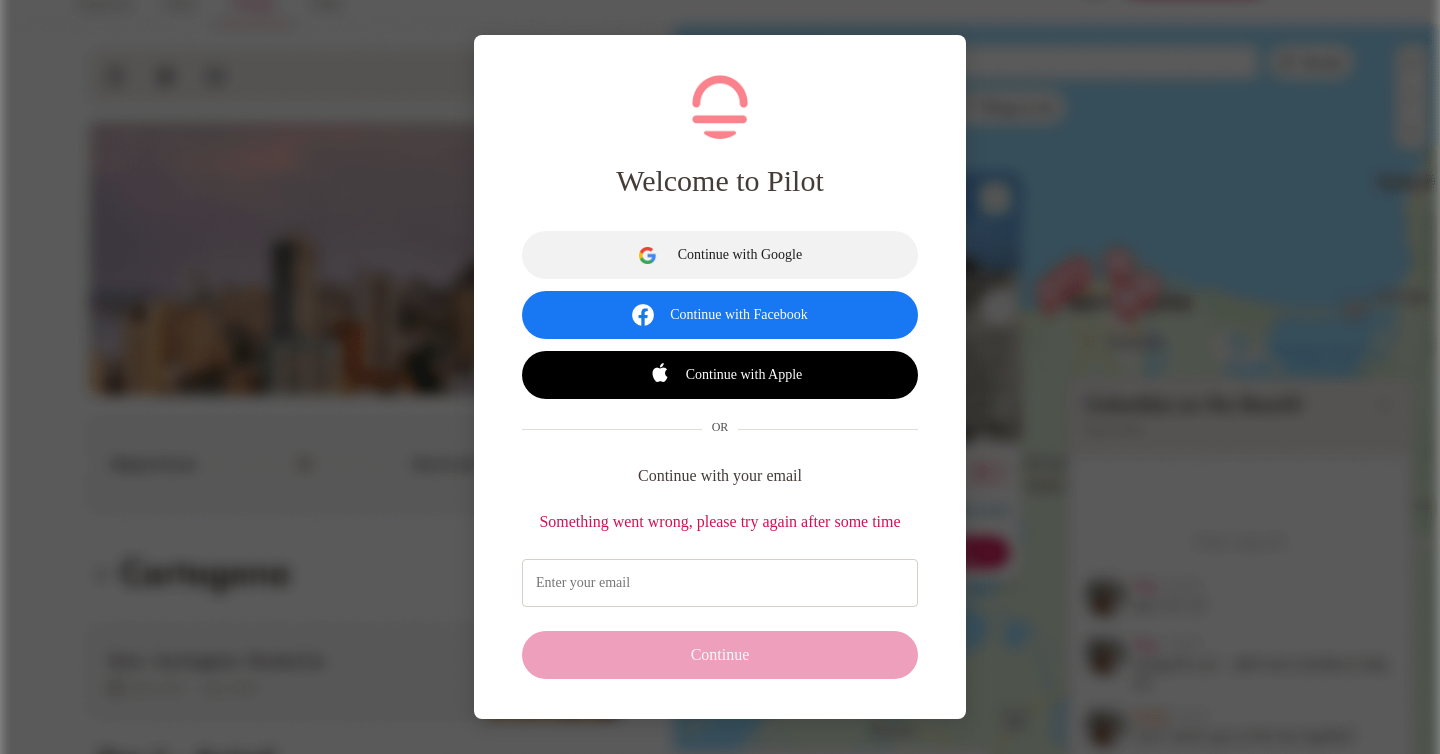 click at bounding box center [720, 583] 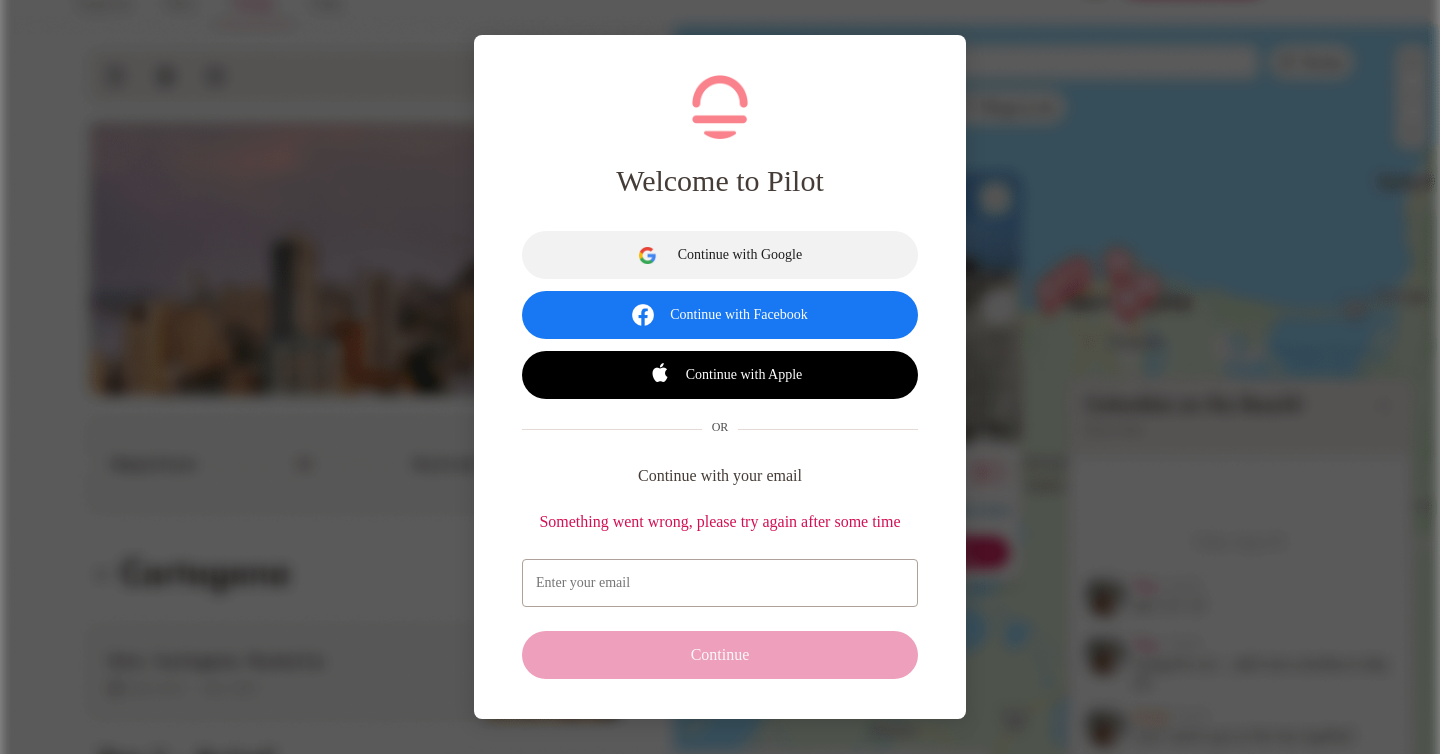 type on "[EMAIL]" 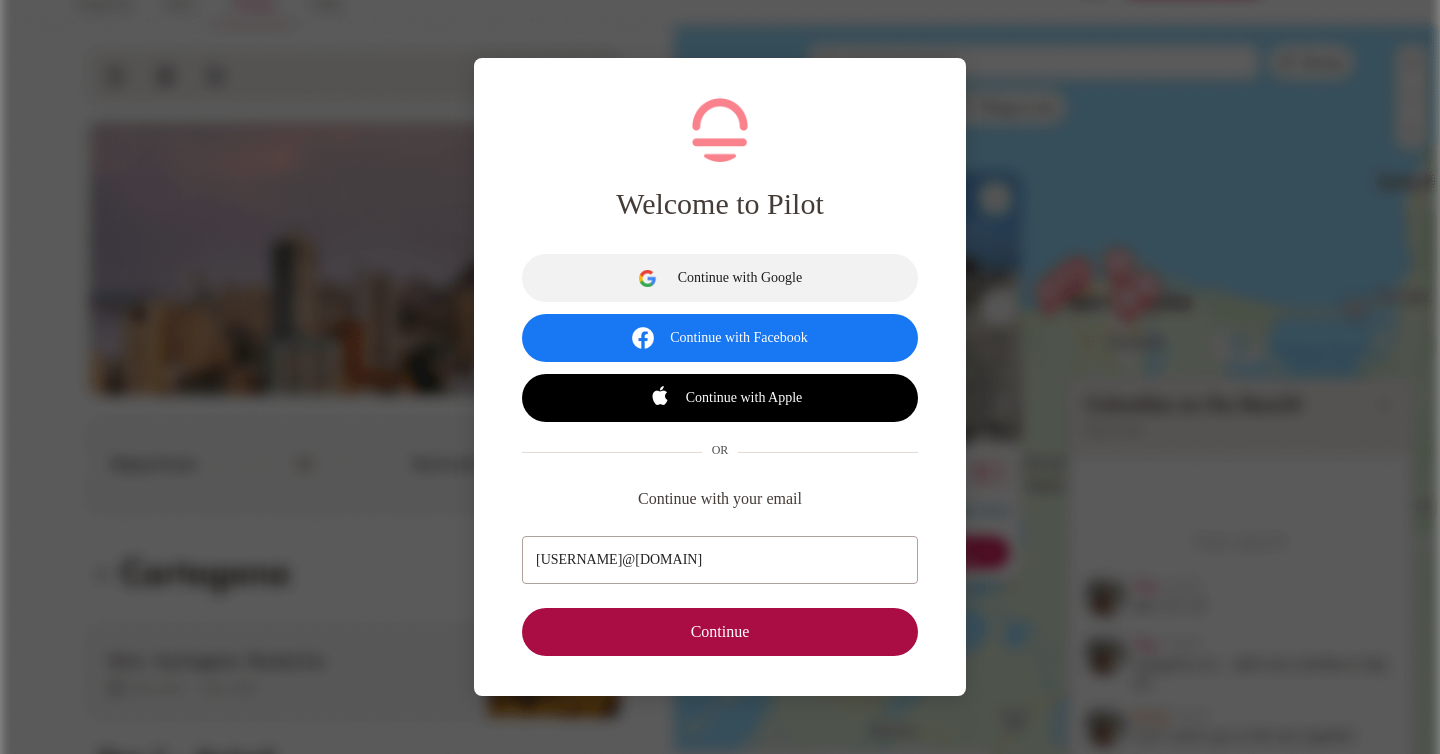 click on "Continue" at bounding box center (720, 632) 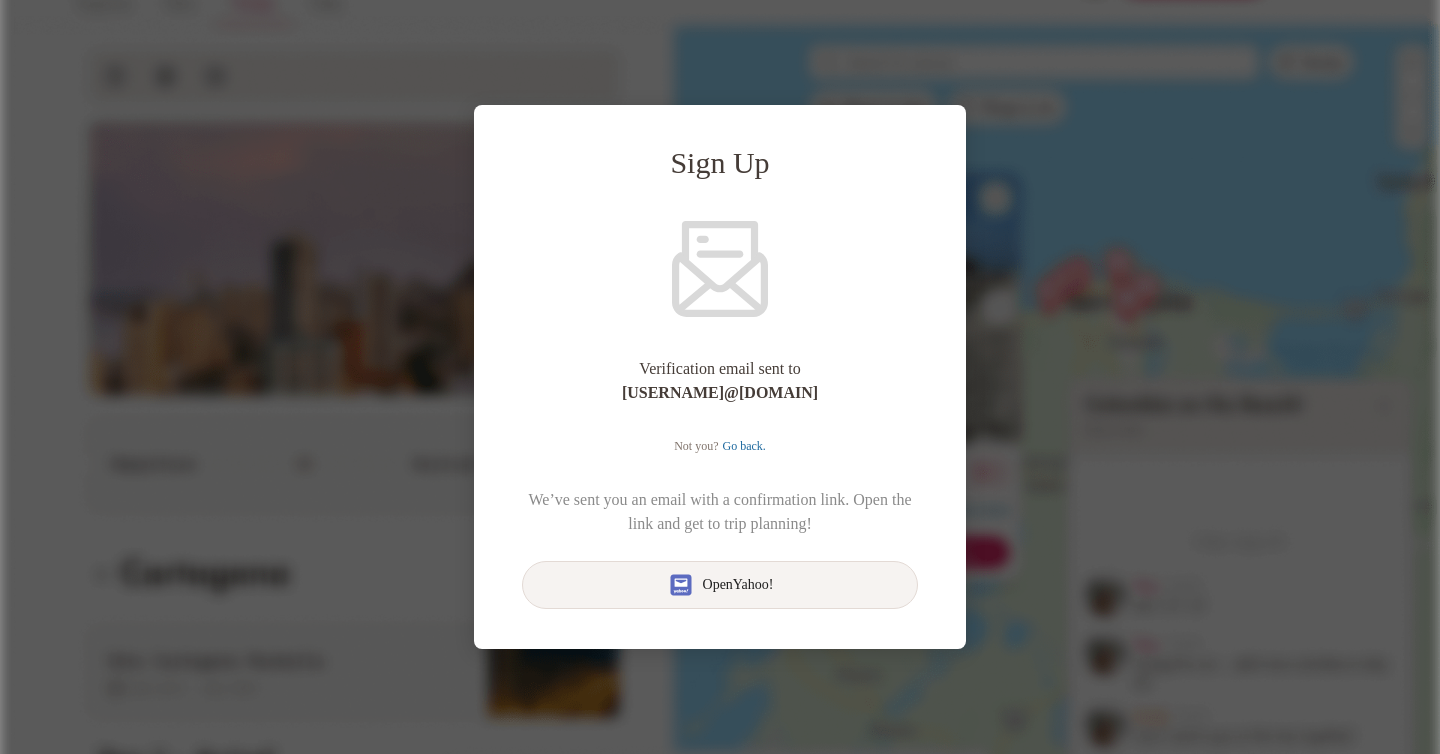 click on "Open  Yahoo!" at bounding box center (738, 585) 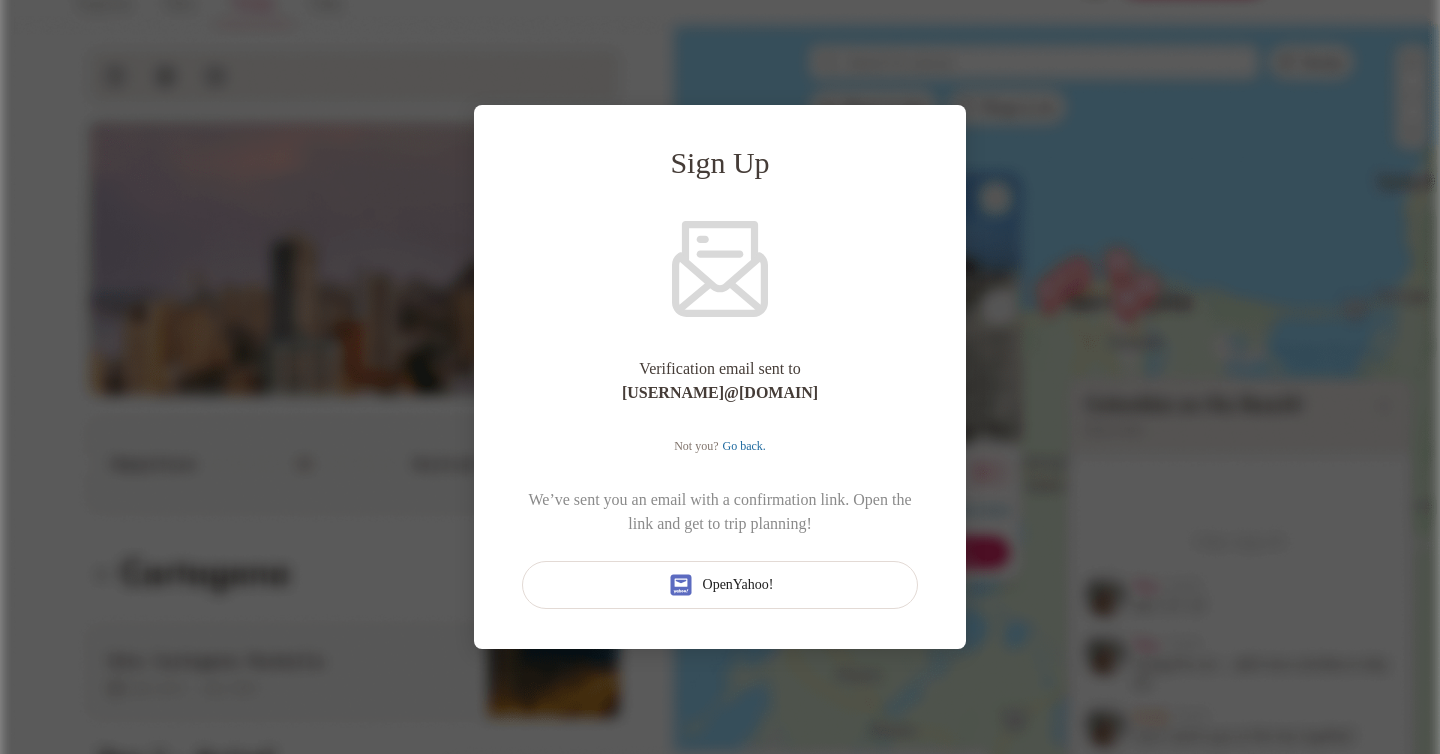 click on "Sign Up Verification email sent to filip_pek@yahoo.com Not you? Go back. We’ve sent you an email with a confirmation link. Open the link and get to trip planning! Open  Yahoo!" at bounding box center [720, 377] 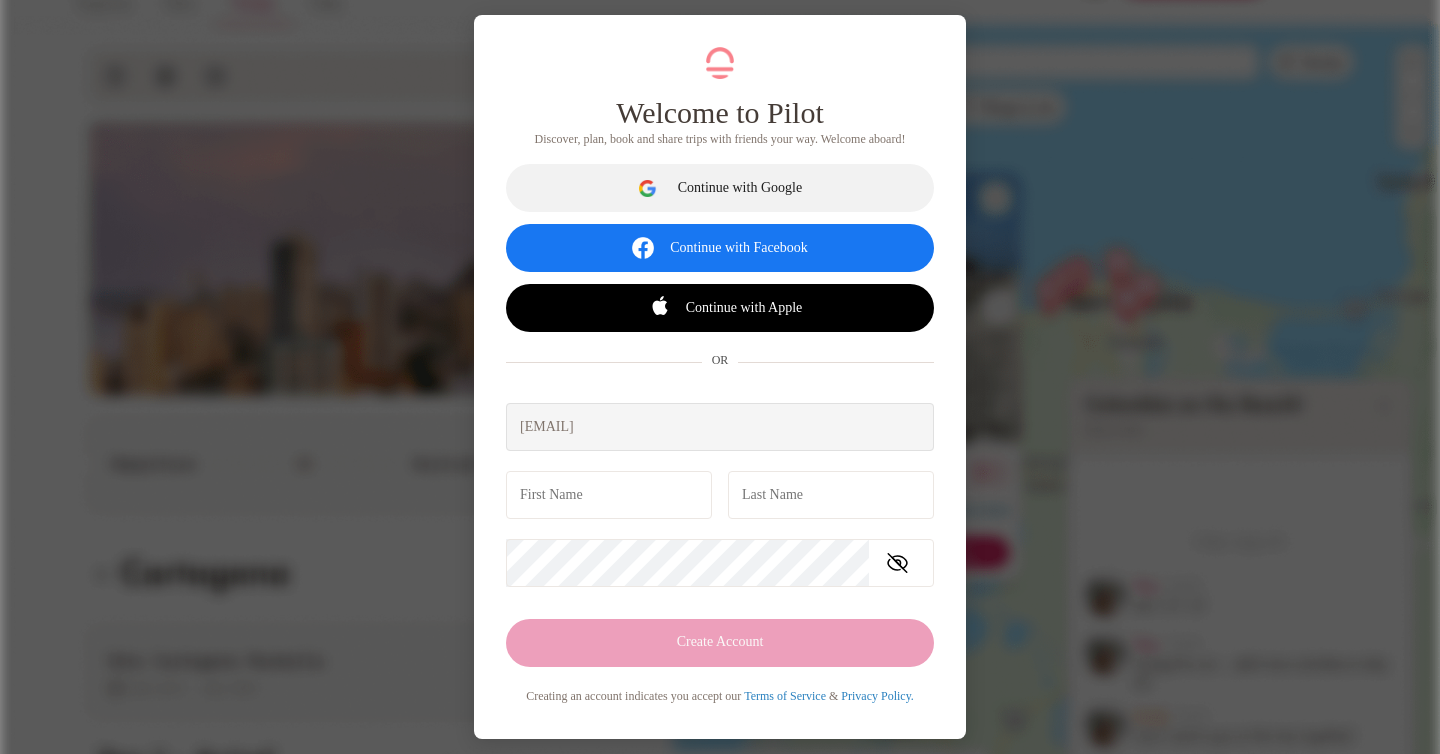scroll, scrollTop: 0, scrollLeft: 0, axis: both 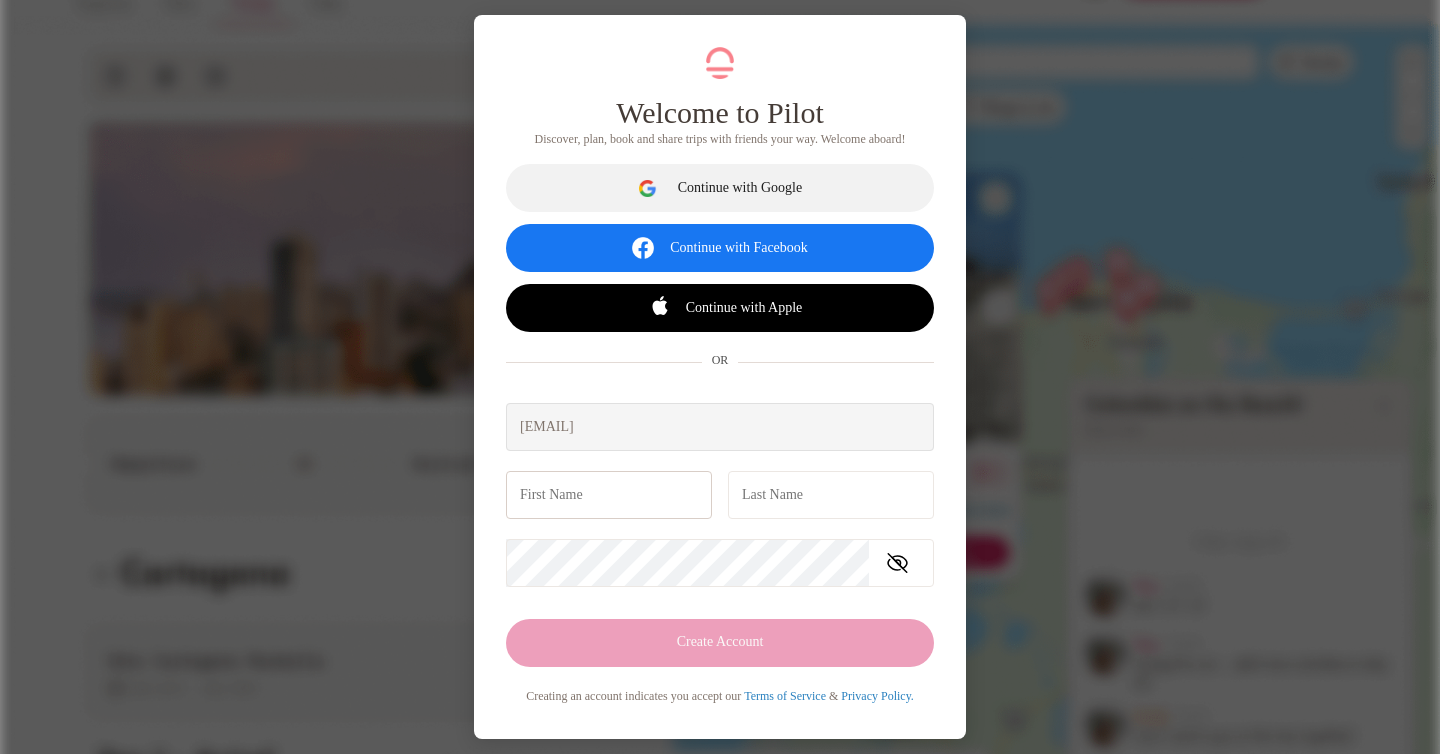 click at bounding box center [609, 495] 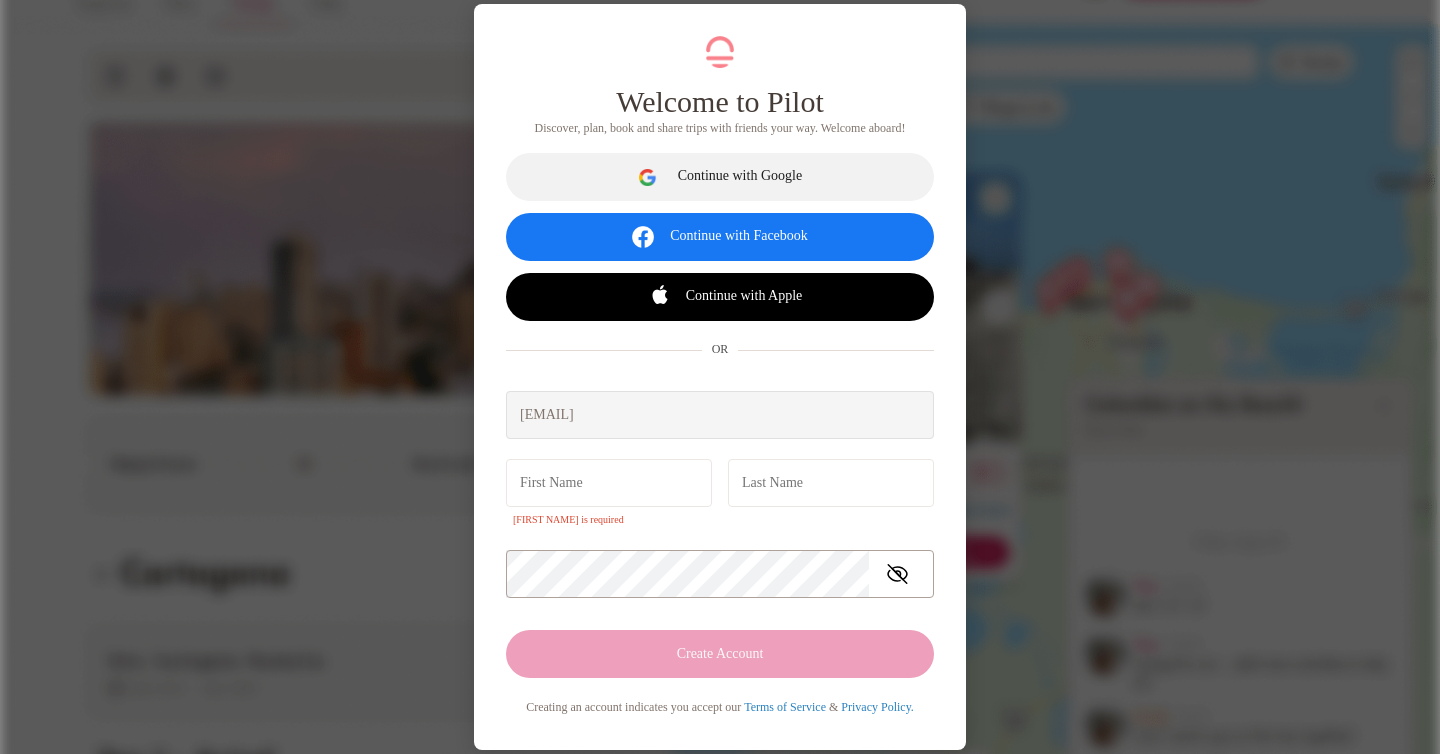 click on "[FIRST NAME] is required. Welcome to Pilot Discover, plan, book and share trips with friends your way. Welcome aboard! Continue with Google Continue with Facebook Continue with Apple OR [EMAIL] ​ ​ [FIRST NAME] is required ​ ​ Create Account Creating an account indicates you accept our   Terms of Service   &   Privacy Policy." at bounding box center (720, 377) 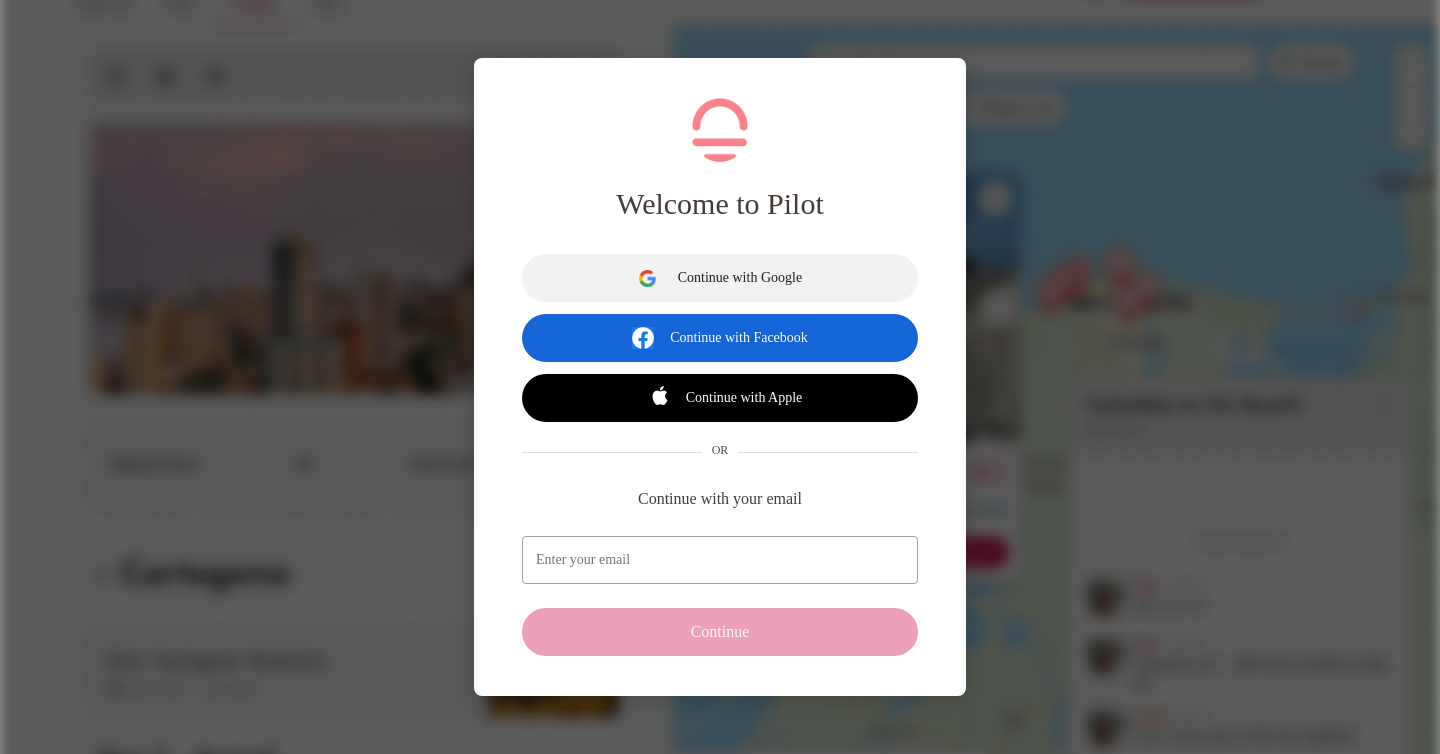 scroll, scrollTop: 0, scrollLeft: 0, axis: both 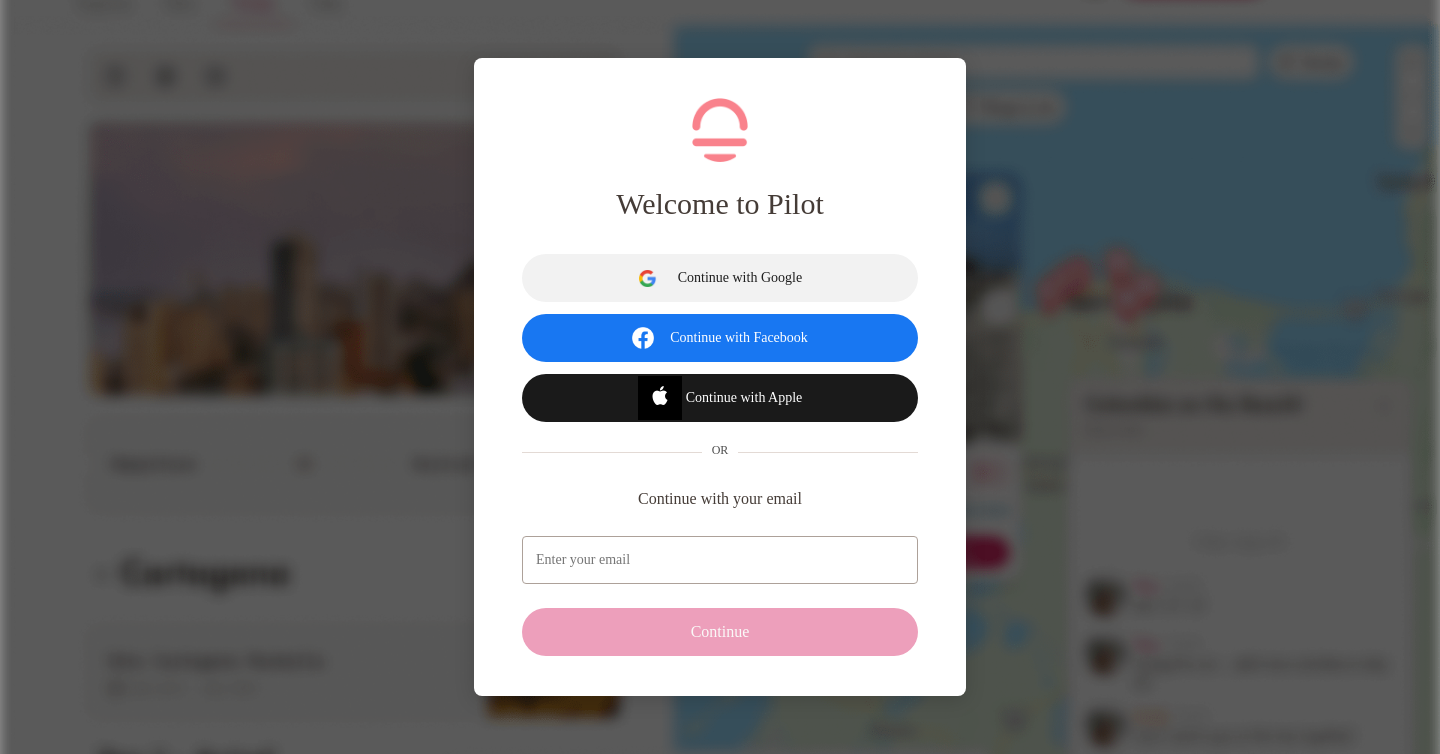 click on "Continue with Apple" at bounding box center (744, 398) 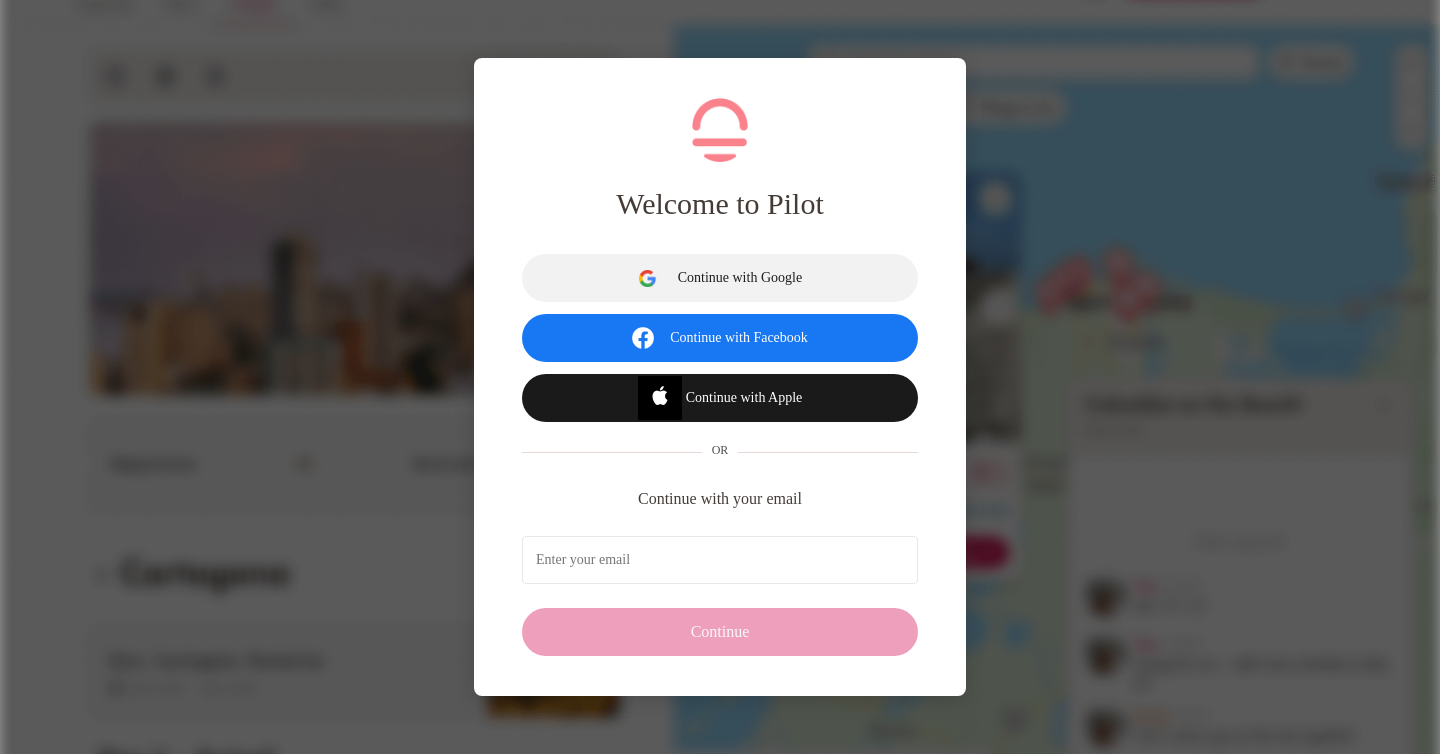 click on "Continue with Apple" at bounding box center [744, 398] 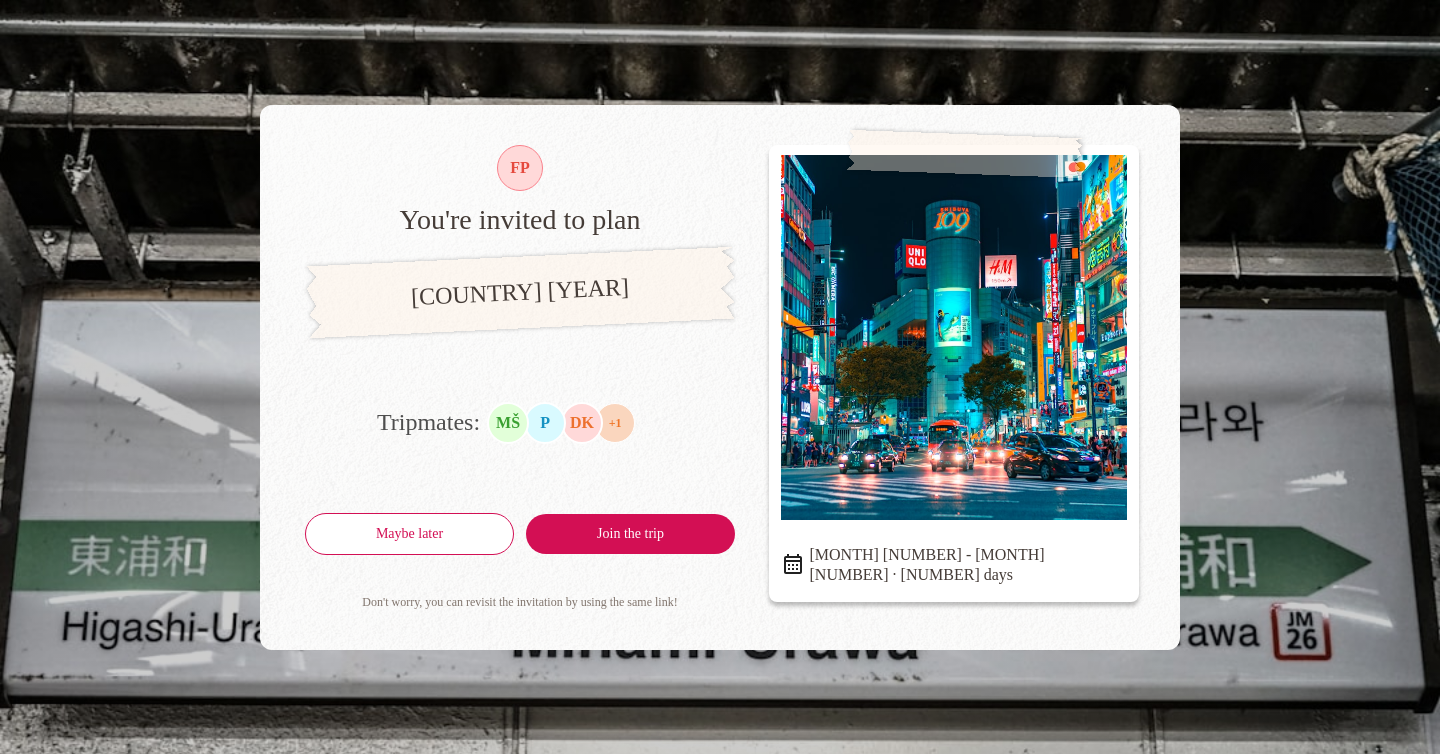 click on "[COUNTRY] [YEAR]" at bounding box center (519, 292) 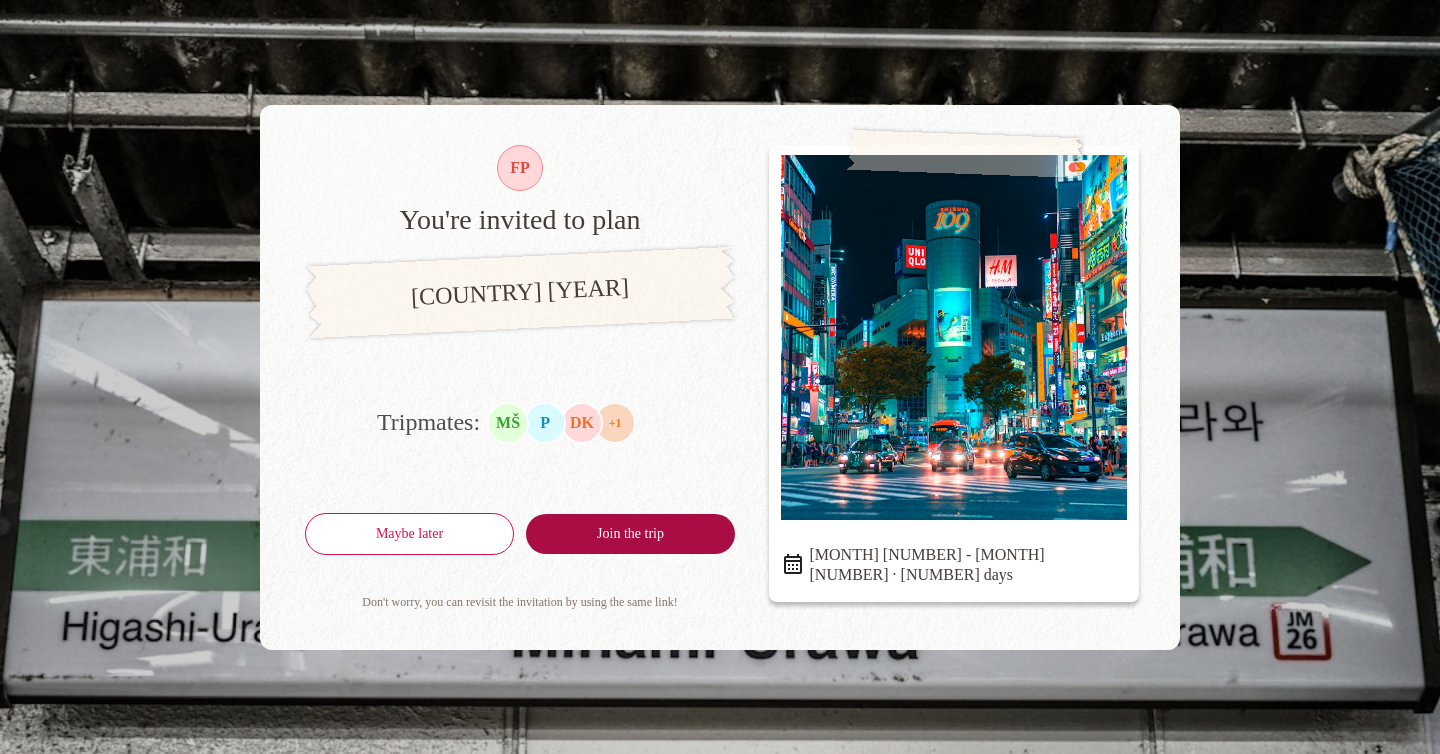 click on "Join the trip" at bounding box center (630, 534) 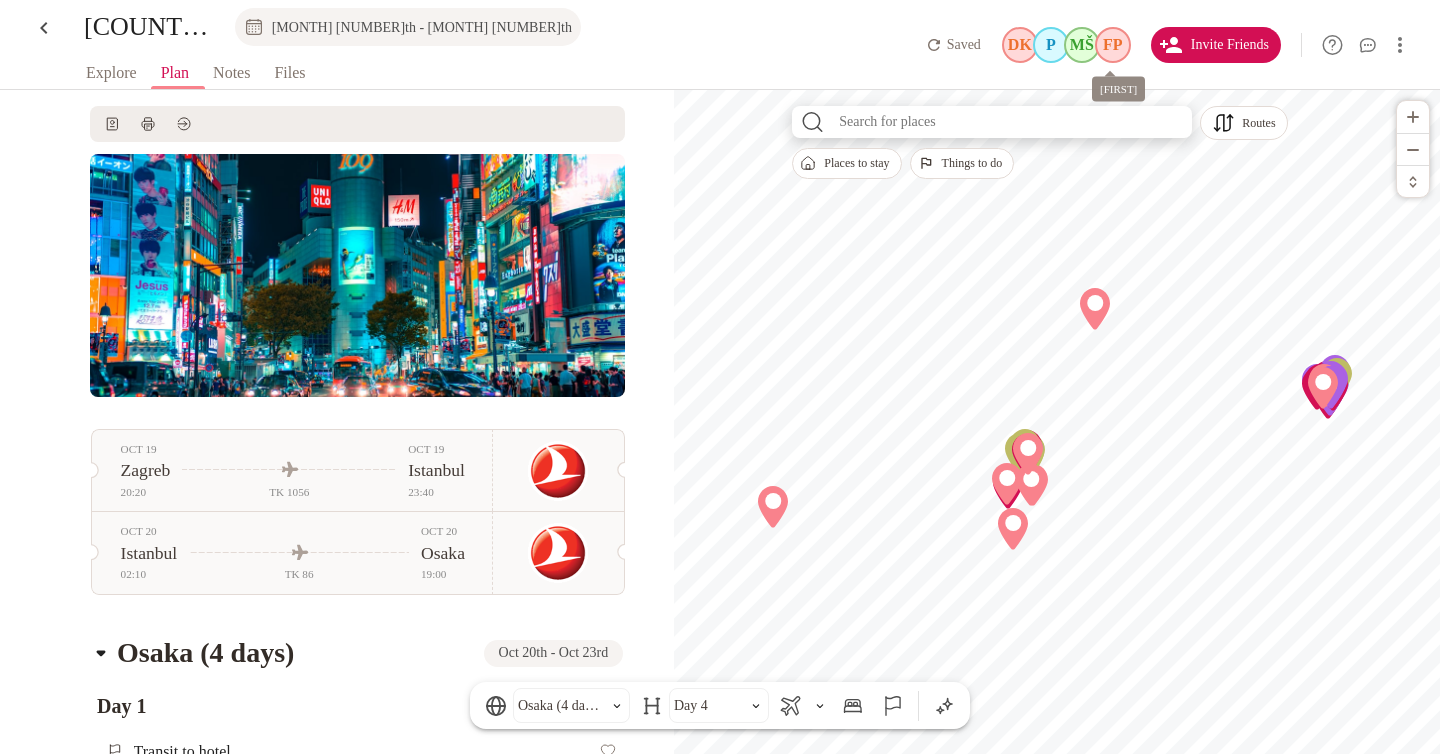 click on "FP" at bounding box center [1113, 45] 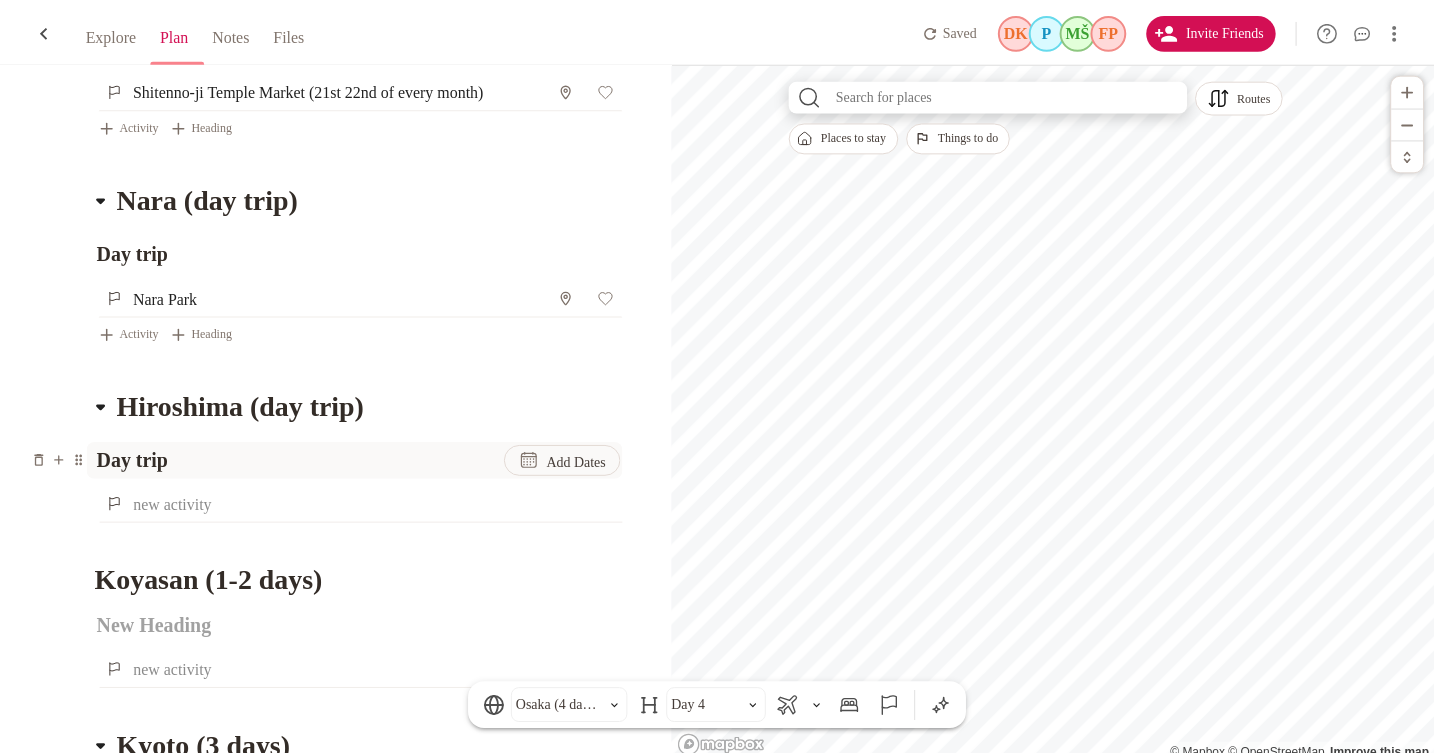 scroll, scrollTop: 1071, scrollLeft: 0, axis: vertical 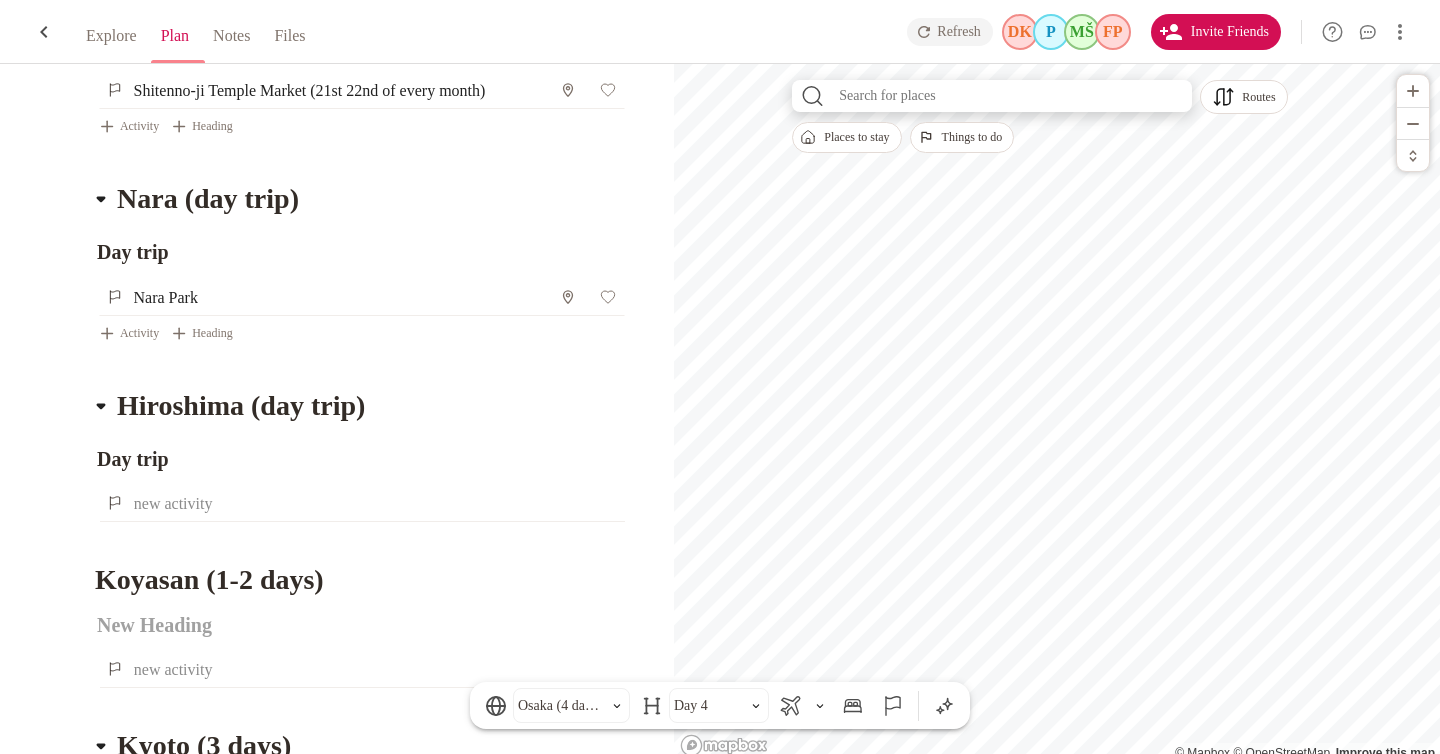 click on "Refresh" at bounding box center [959, 32] 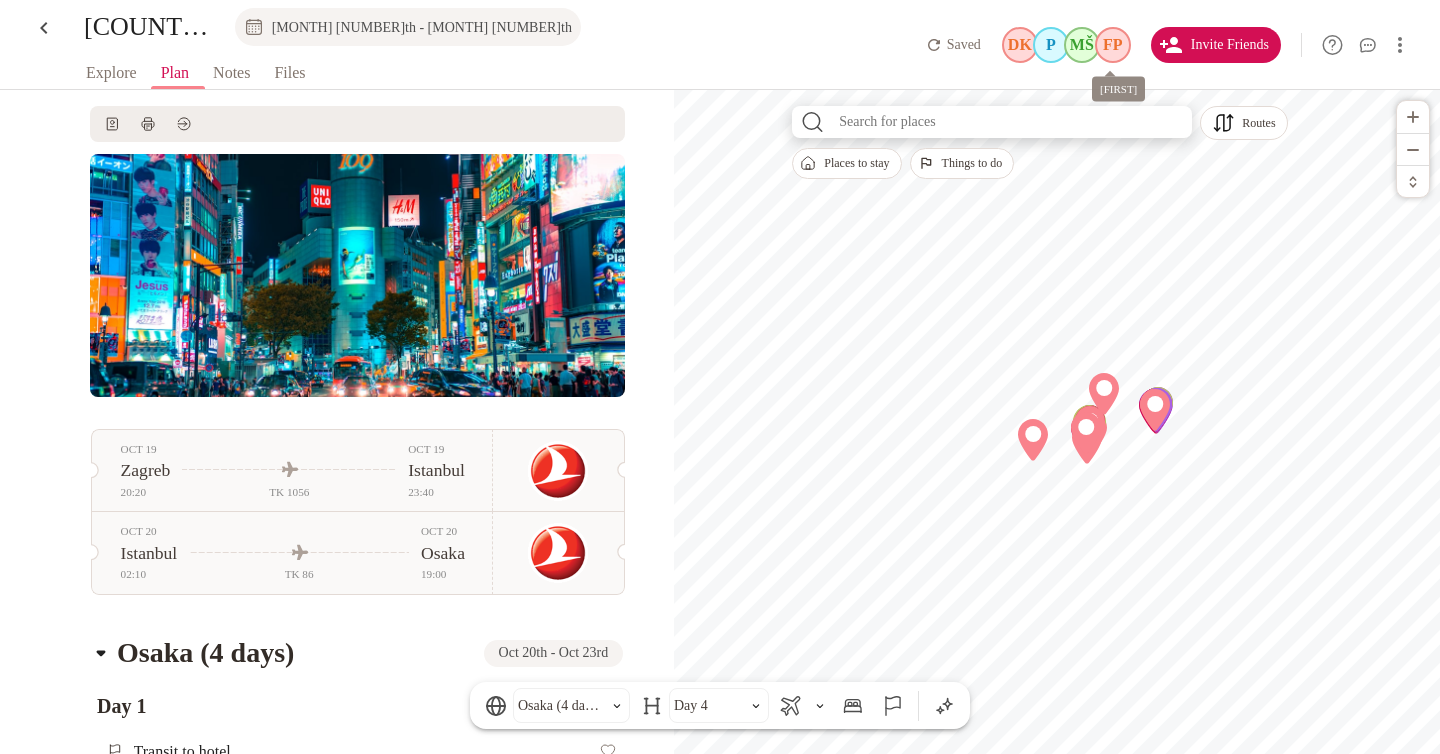 click on "FP" at bounding box center [1113, 45] 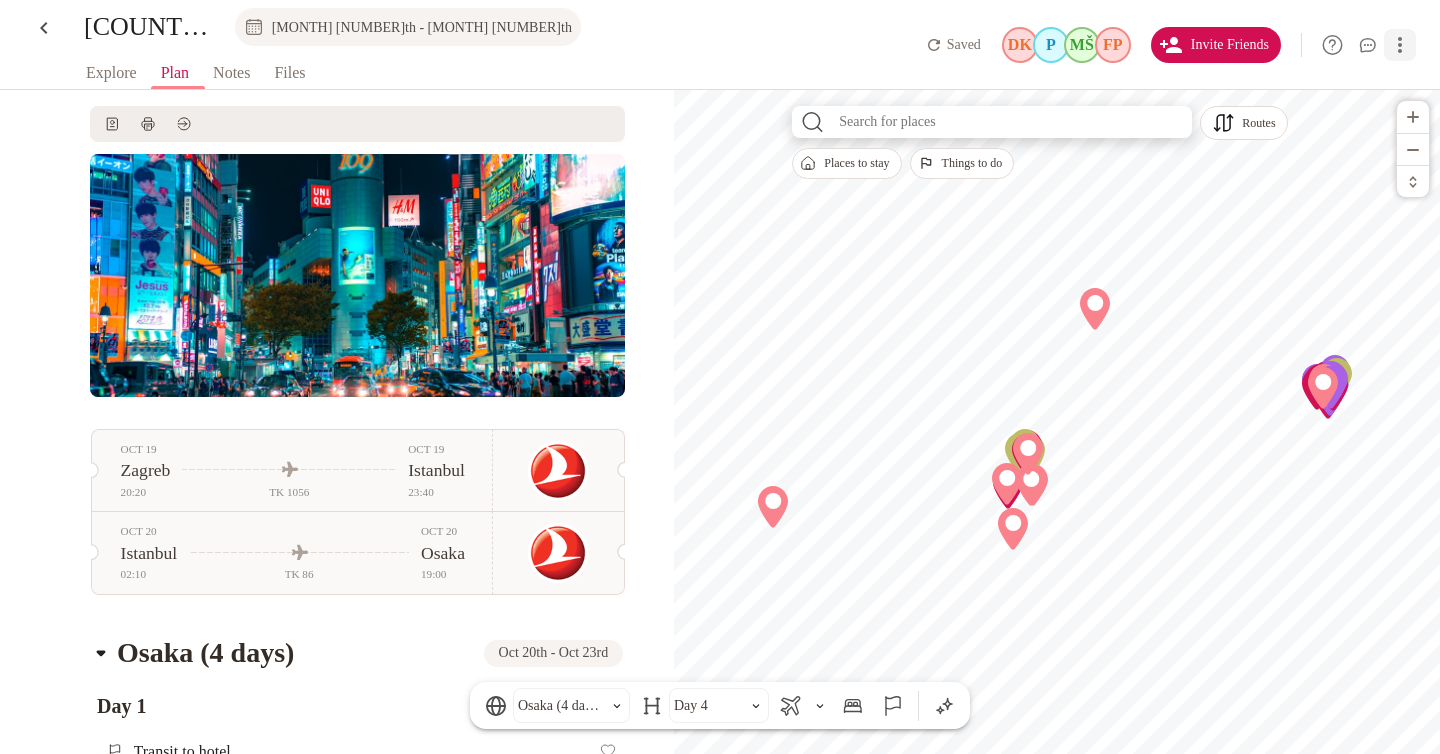 click at bounding box center (1400, 45) 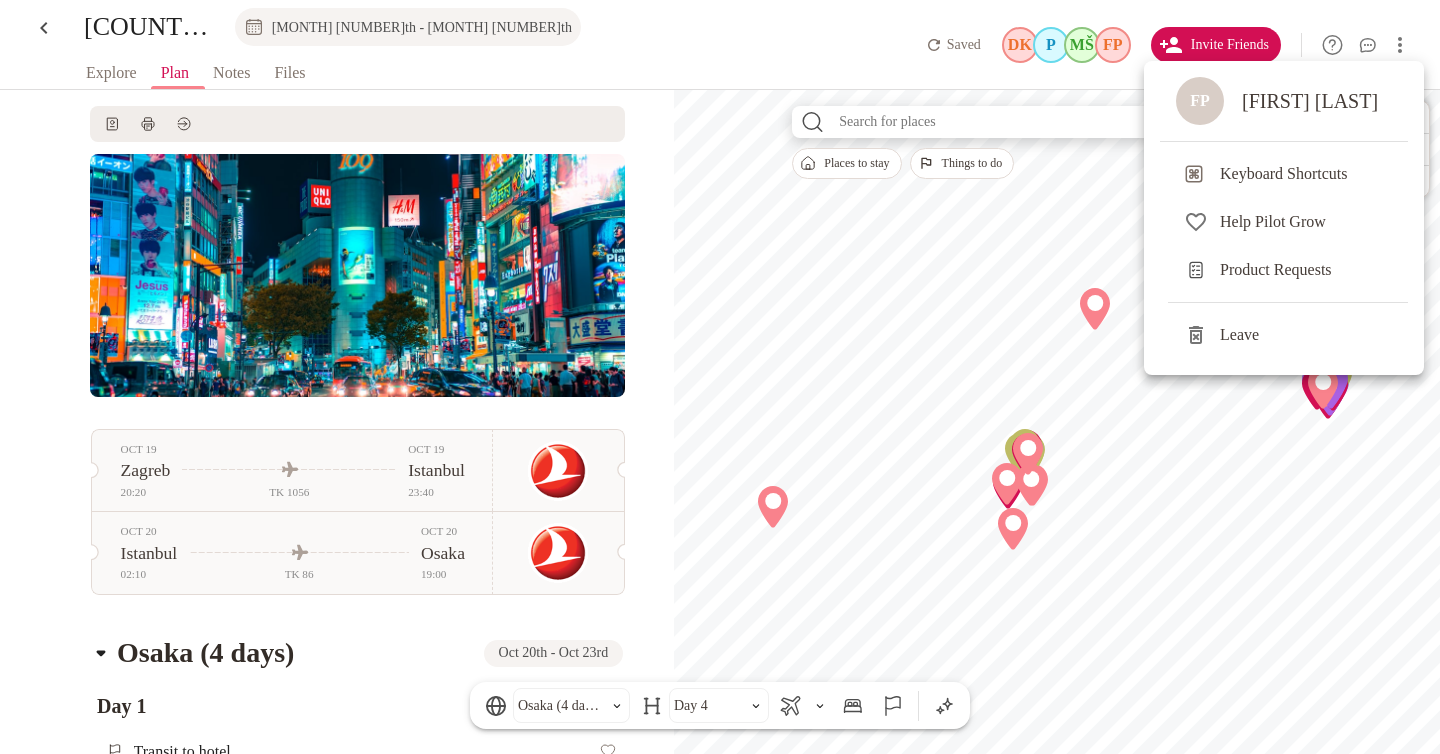 click on "Keyboard Shortcuts" at bounding box center [1306, 174] 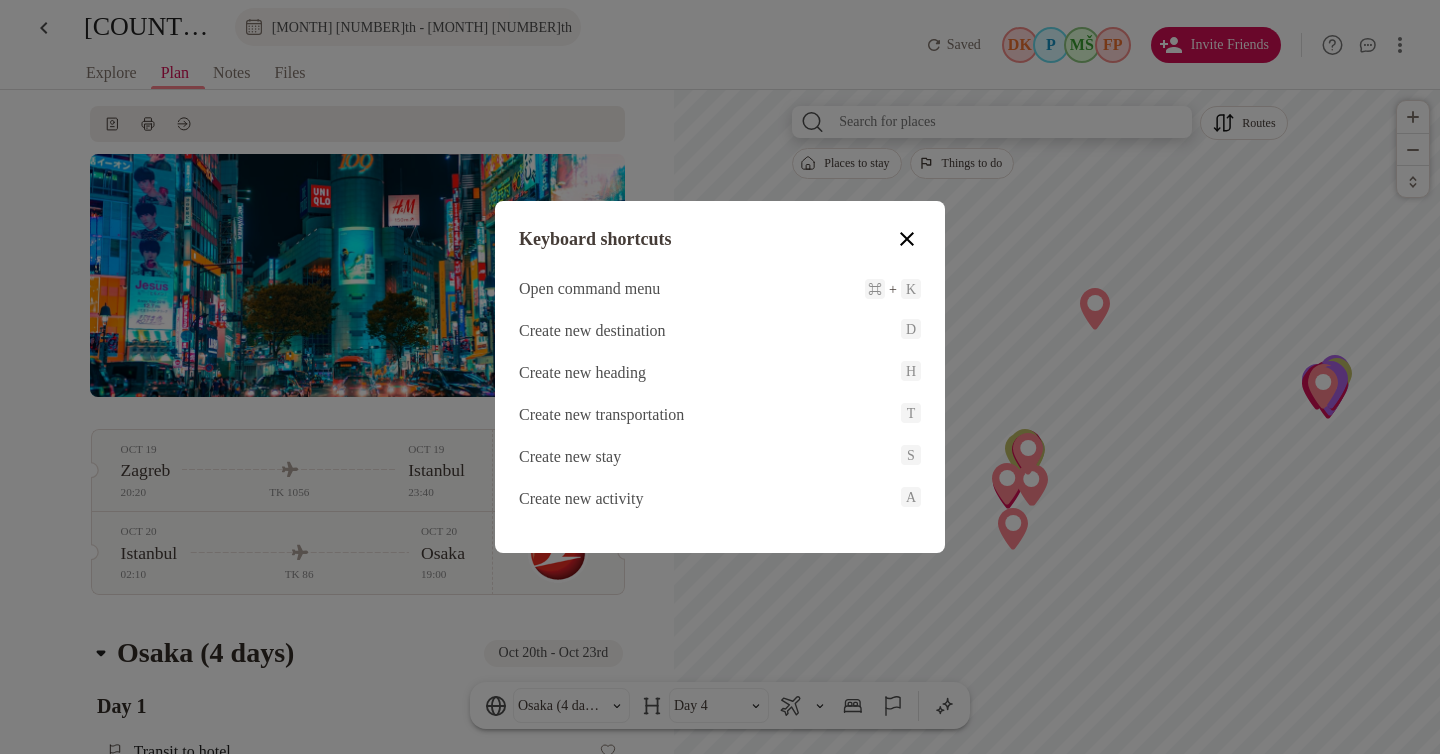 click at bounding box center (720, 377) 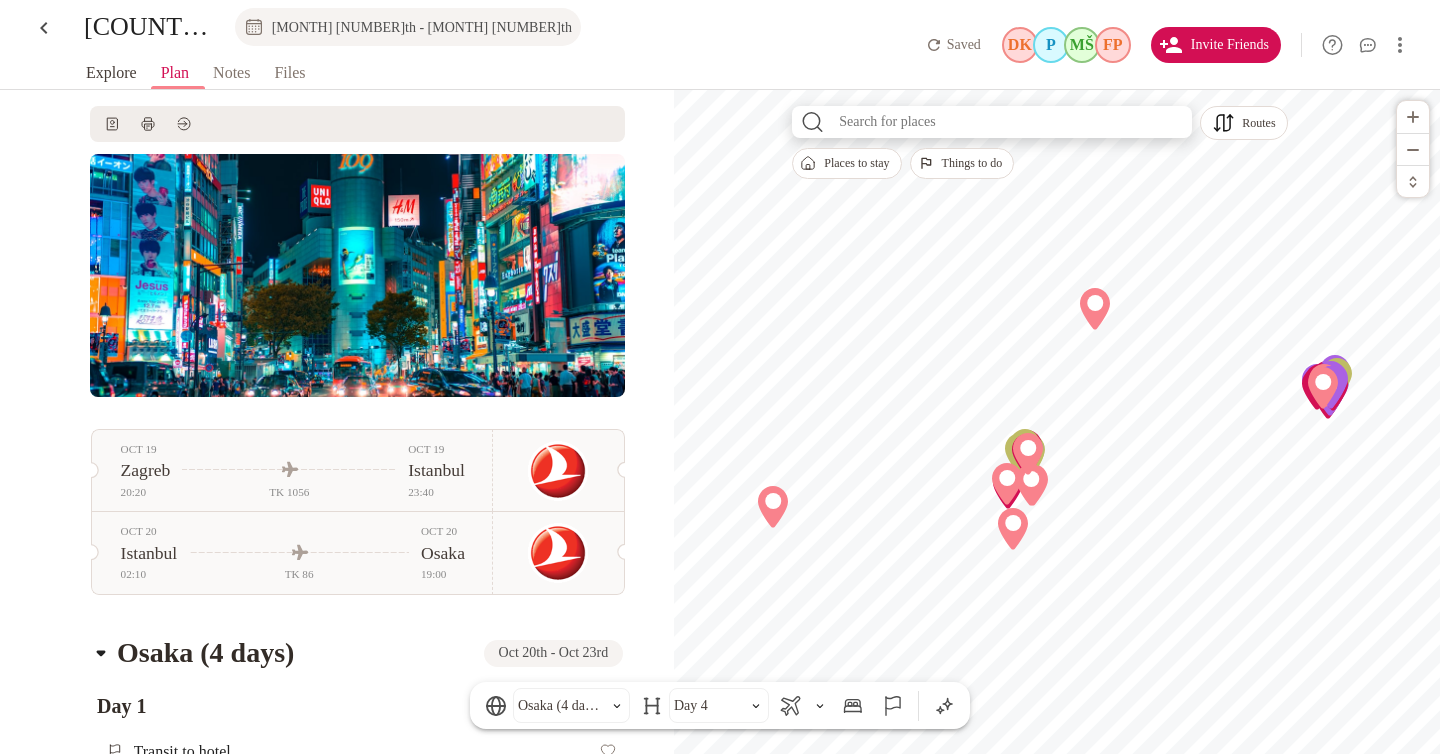 click on "Explore" at bounding box center [111, 73] 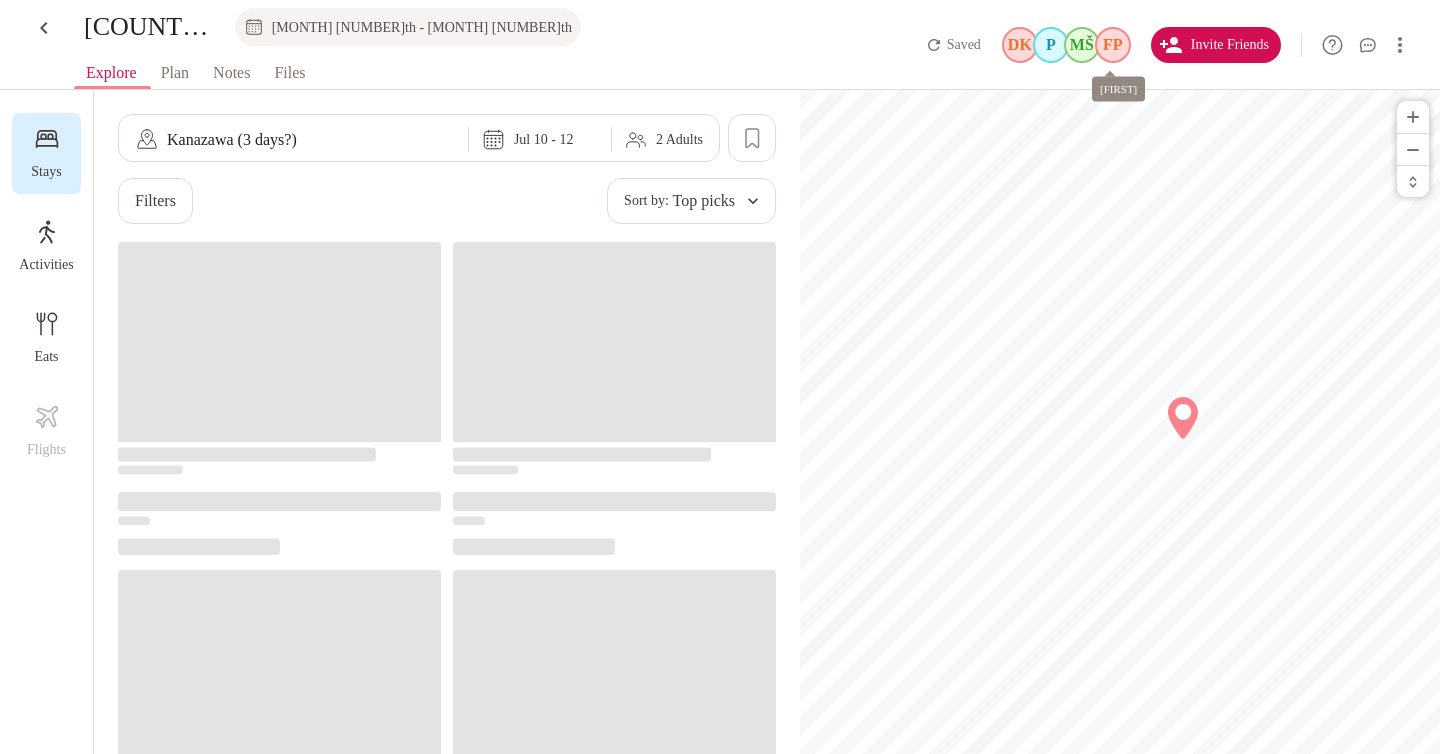 click on "FP" at bounding box center (1113, 45) 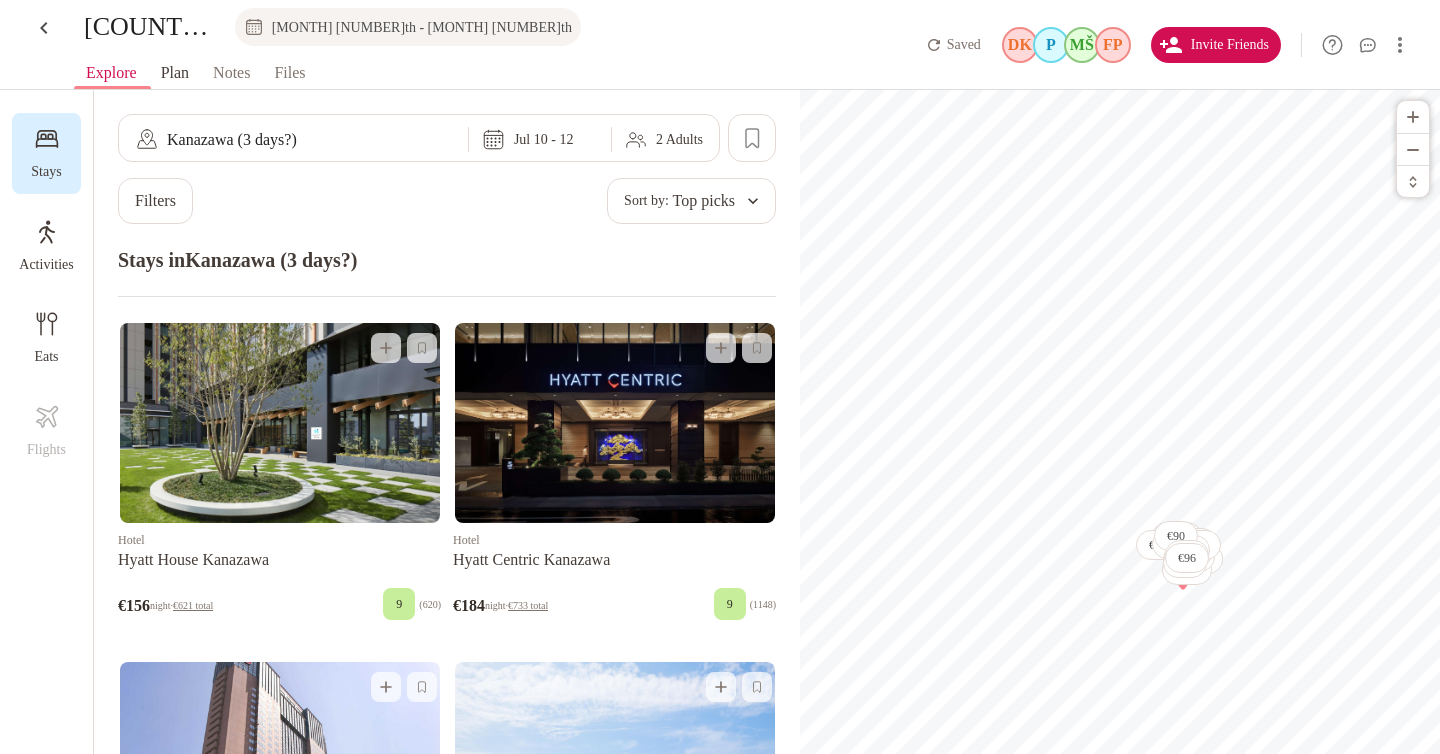 click on "Plan" at bounding box center [175, 73] 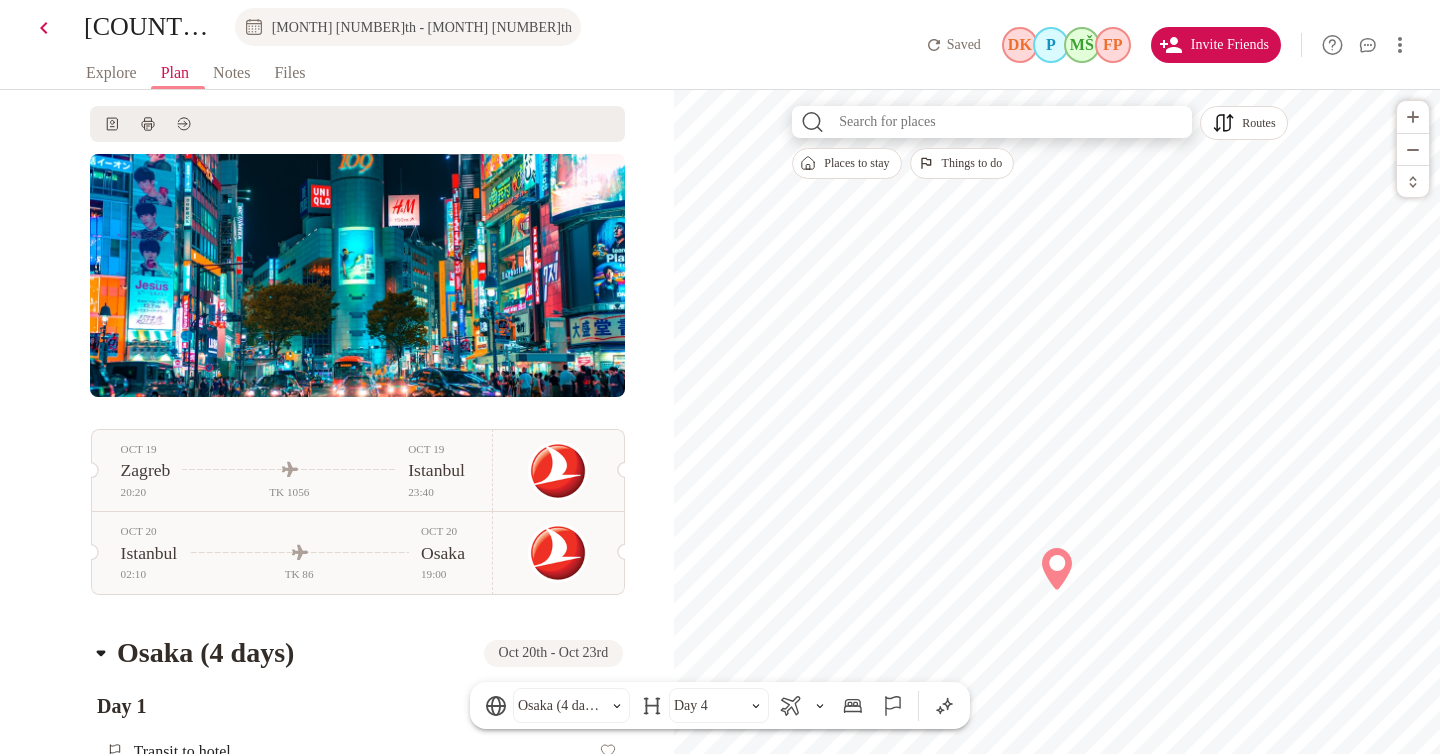 click at bounding box center [44, 28] 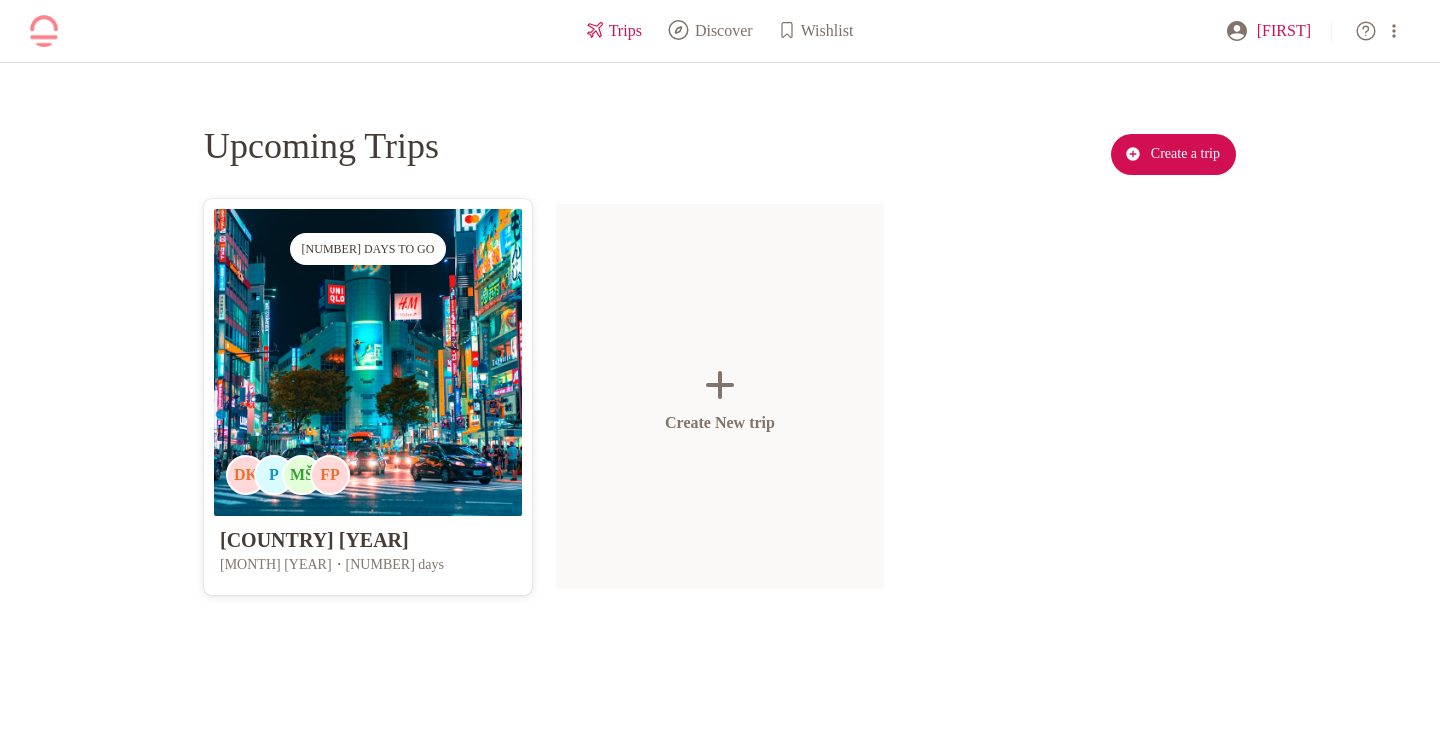 click on "[FIRST]" at bounding box center [1284, 31] 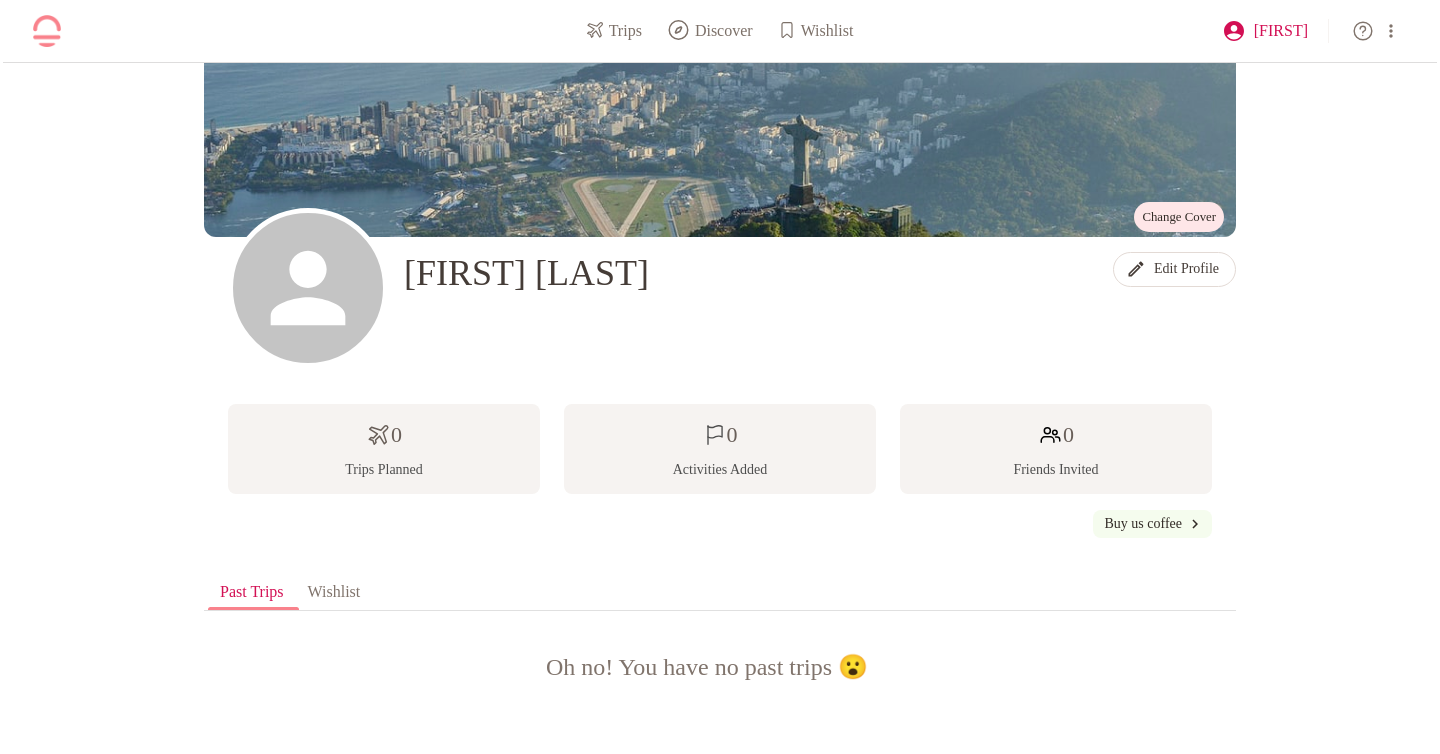 scroll, scrollTop: 0, scrollLeft: 0, axis: both 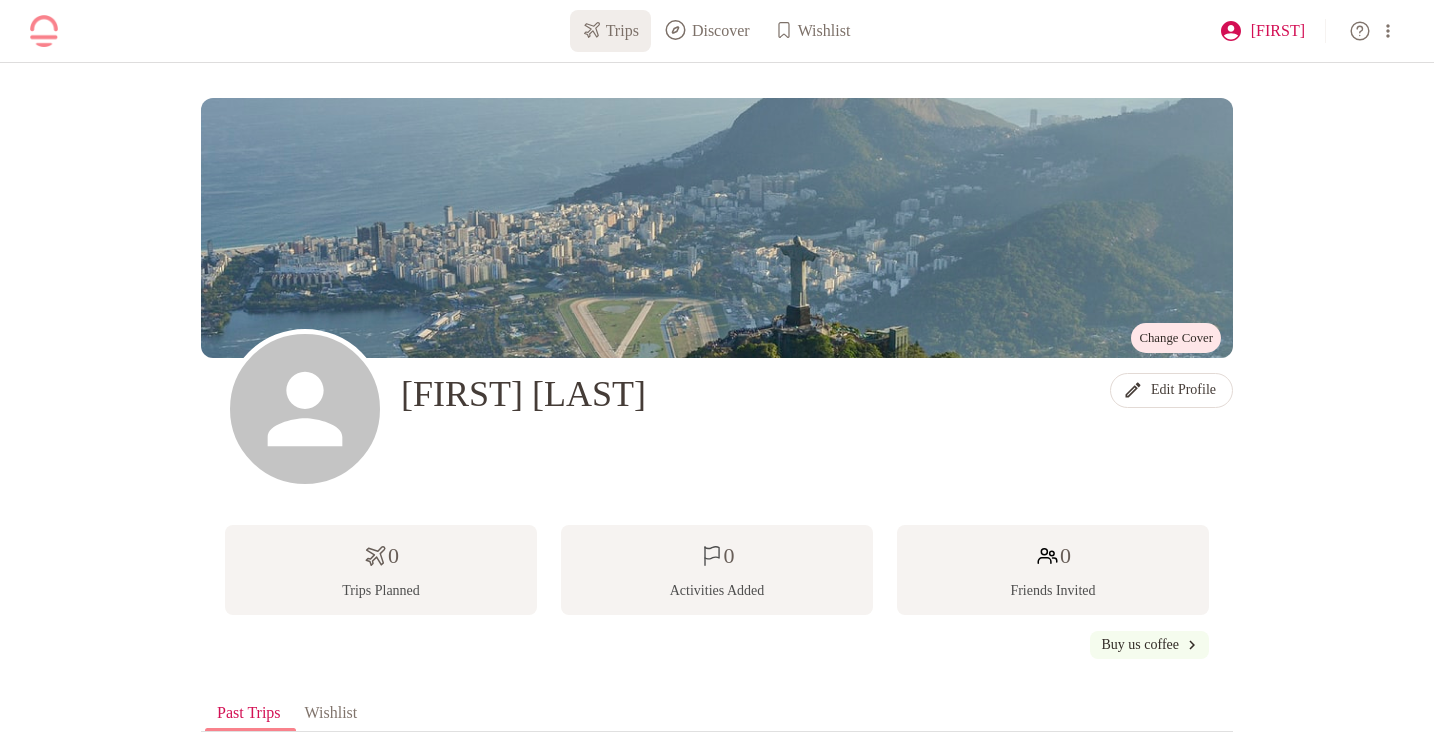 click on "Trips" at bounding box center (610, 31) 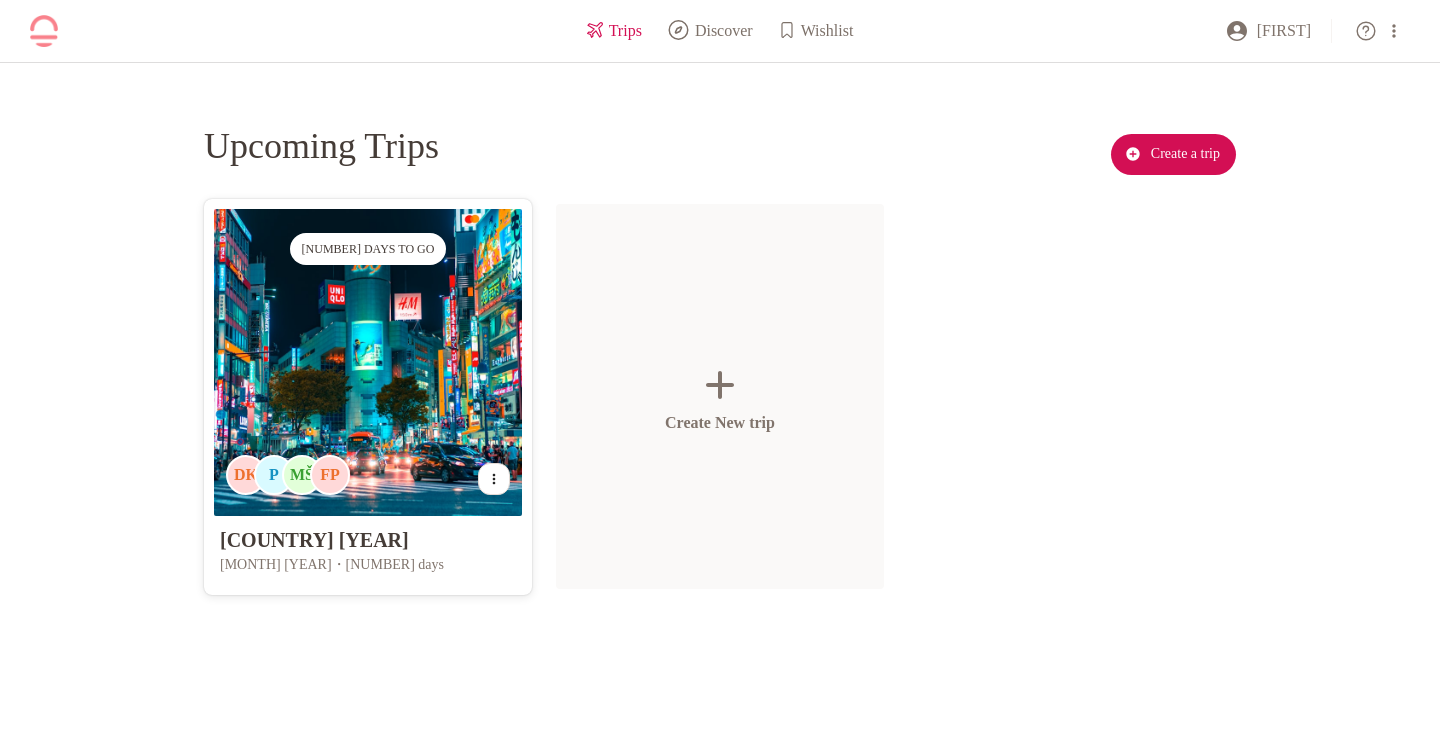 click on "[NUMBER] days to go DK P MŠ FP" at bounding box center [368, 362] 